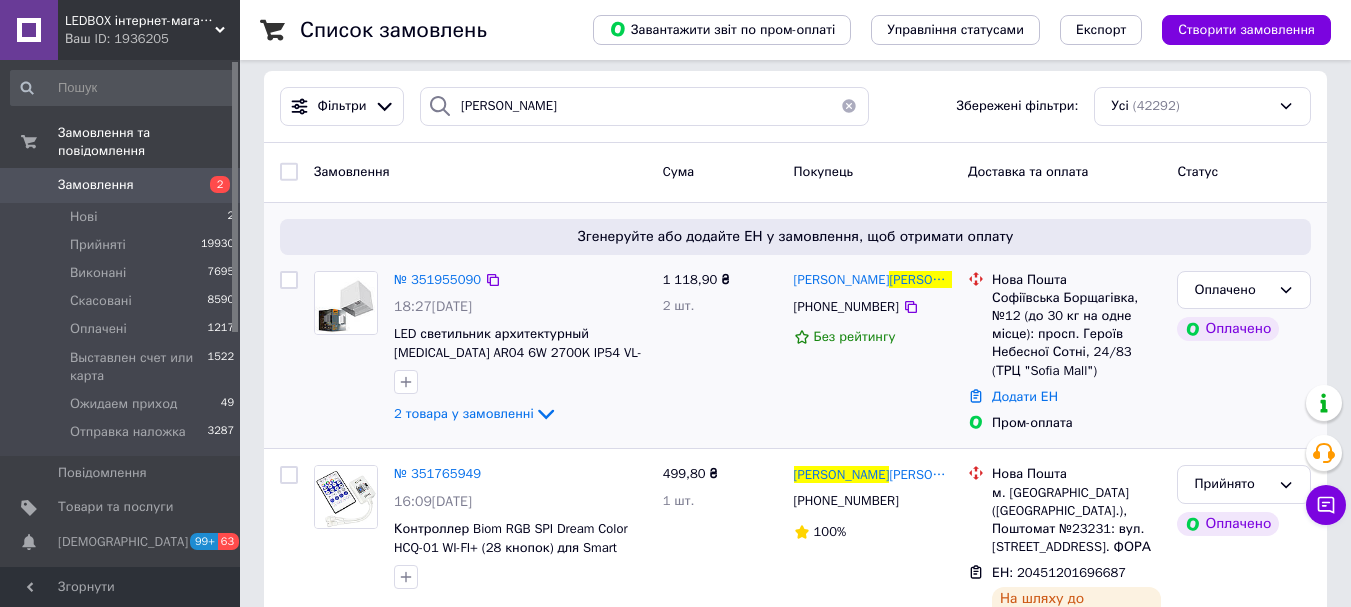 scroll, scrollTop: 0, scrollLeft: 0, axis: both 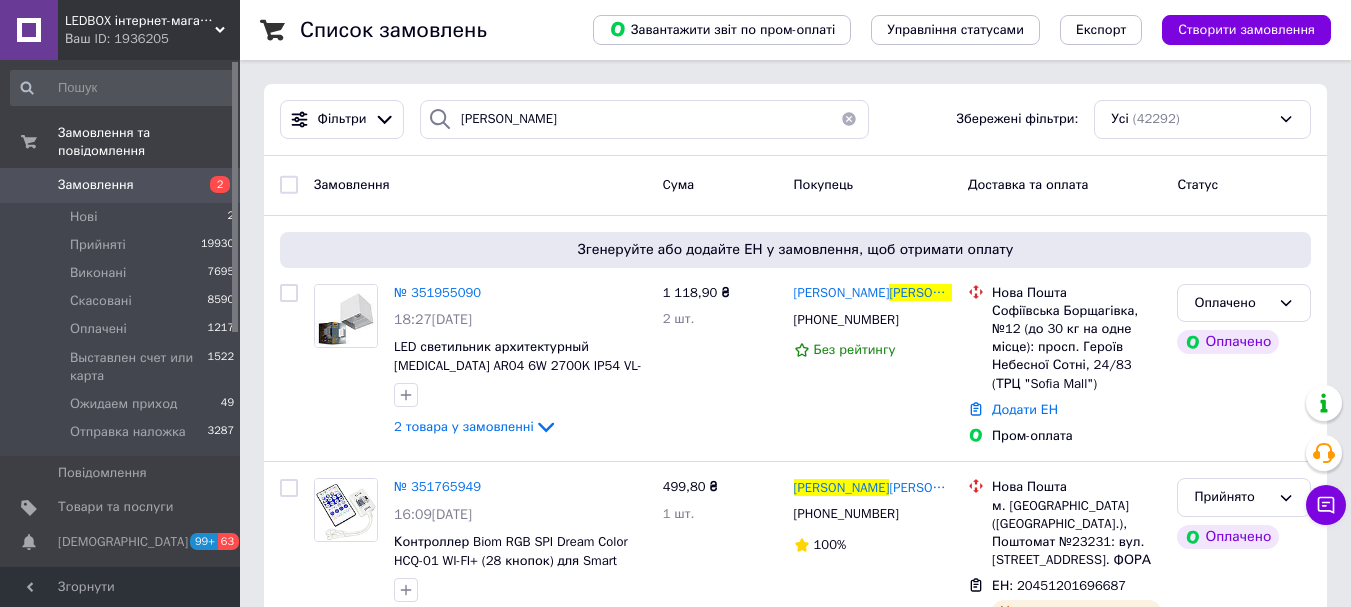 click at bounding box center [849, 119] 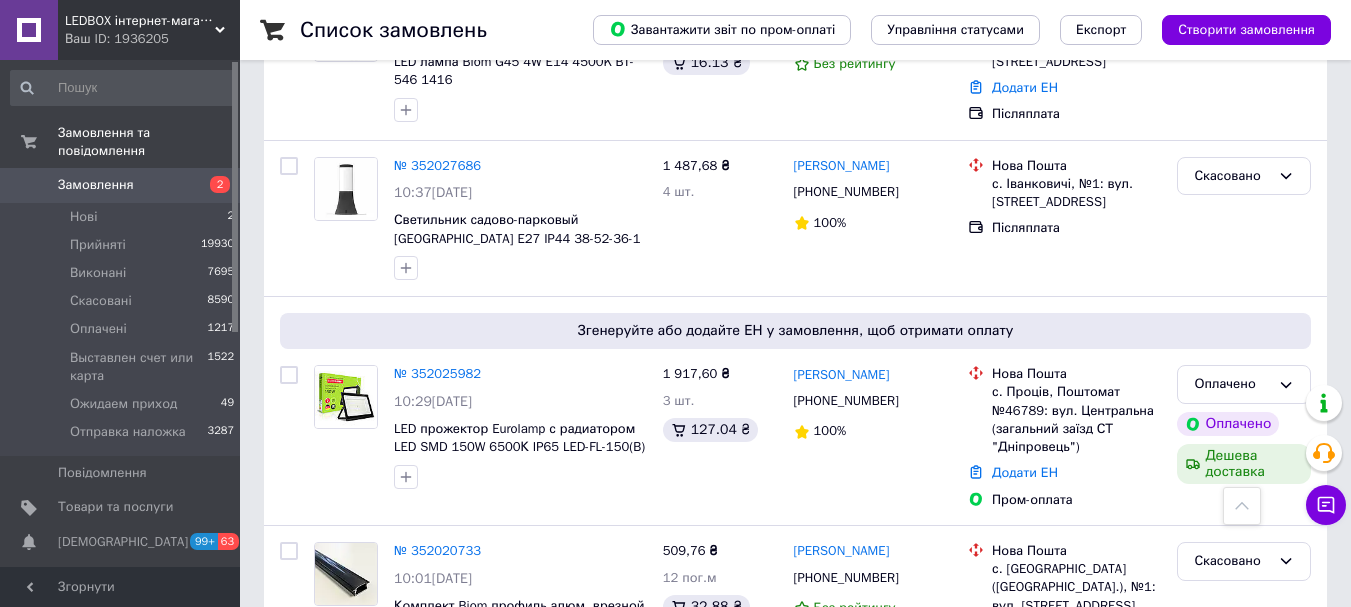 scroll, scrollTop: 800, scrollLeft: 0, axis: vertical 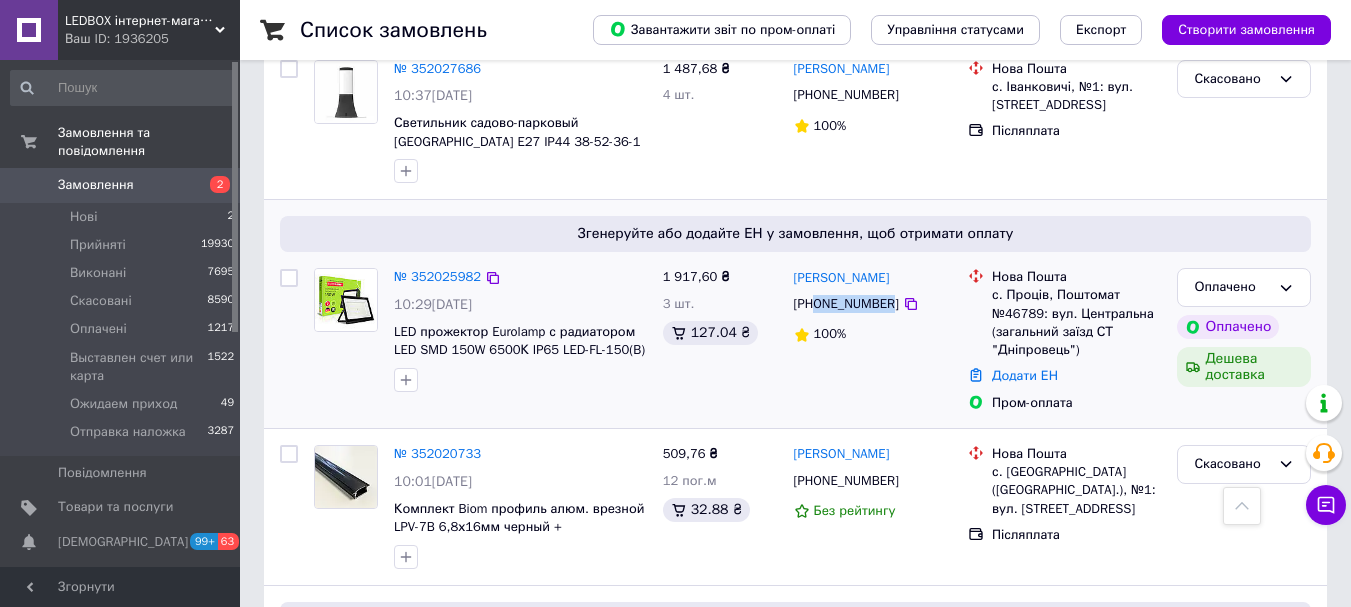 drag, startPoint x: 818, startPoint y: 284, endPoint x: 886, endPoint y: 288, distance: 68.117546 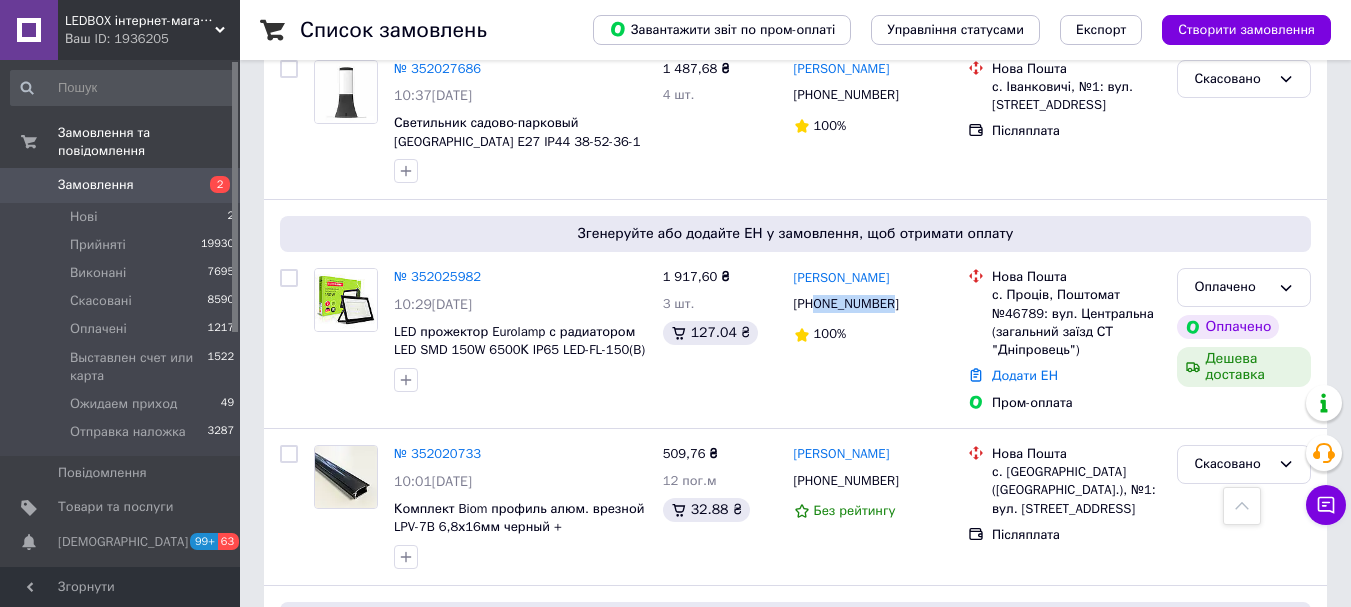 copy on "0666244642" 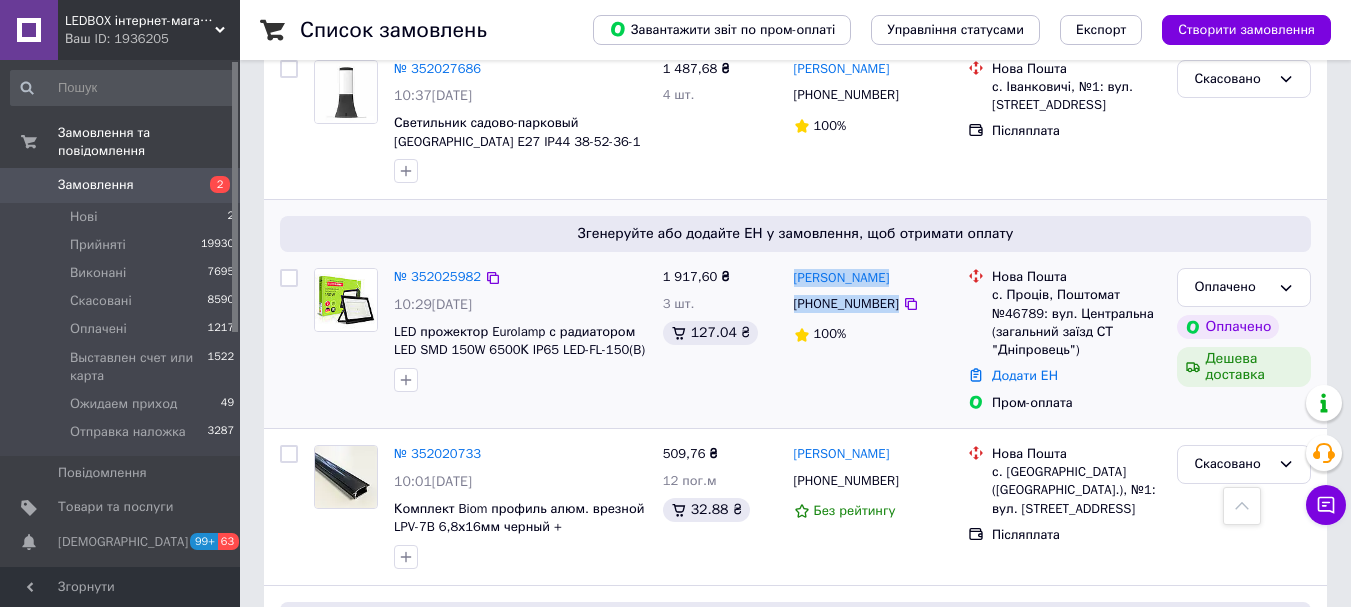 drag, startPoint x: 791, startPoint y: 248, endPoint x: 831, endPoint y: 323, distance: 85 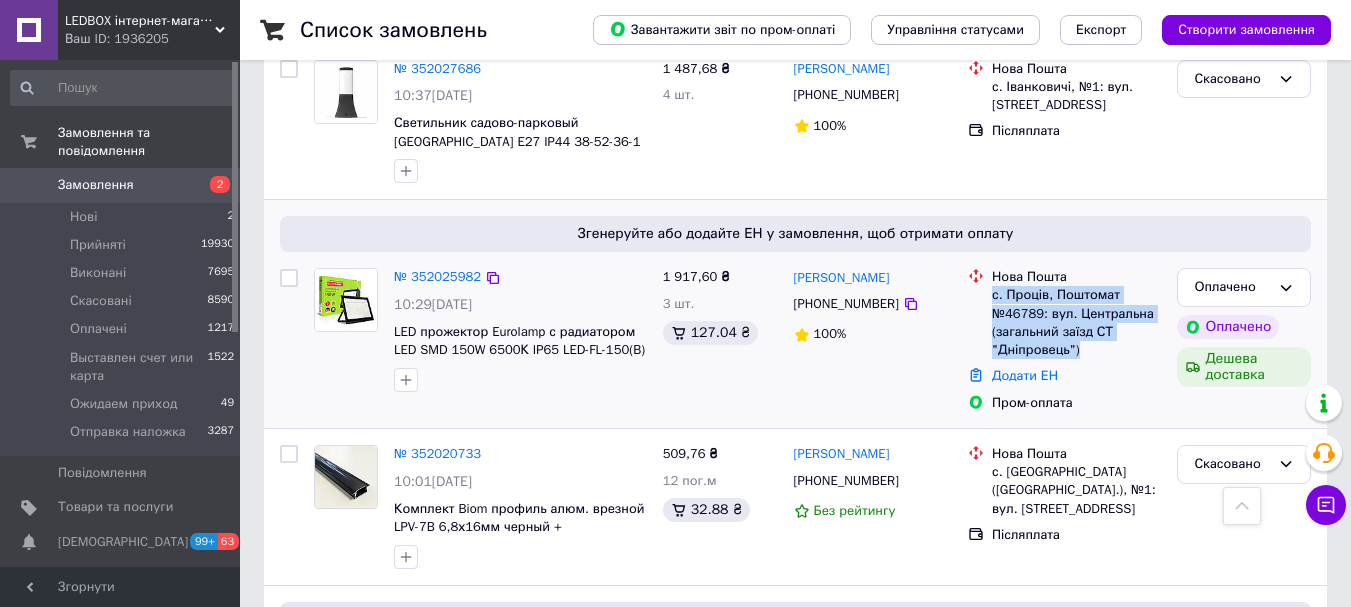 drag, startPoint x: 991, startPoint y: 271, endPoint x: 1089, endPoint y: 326, distance: 112.37882 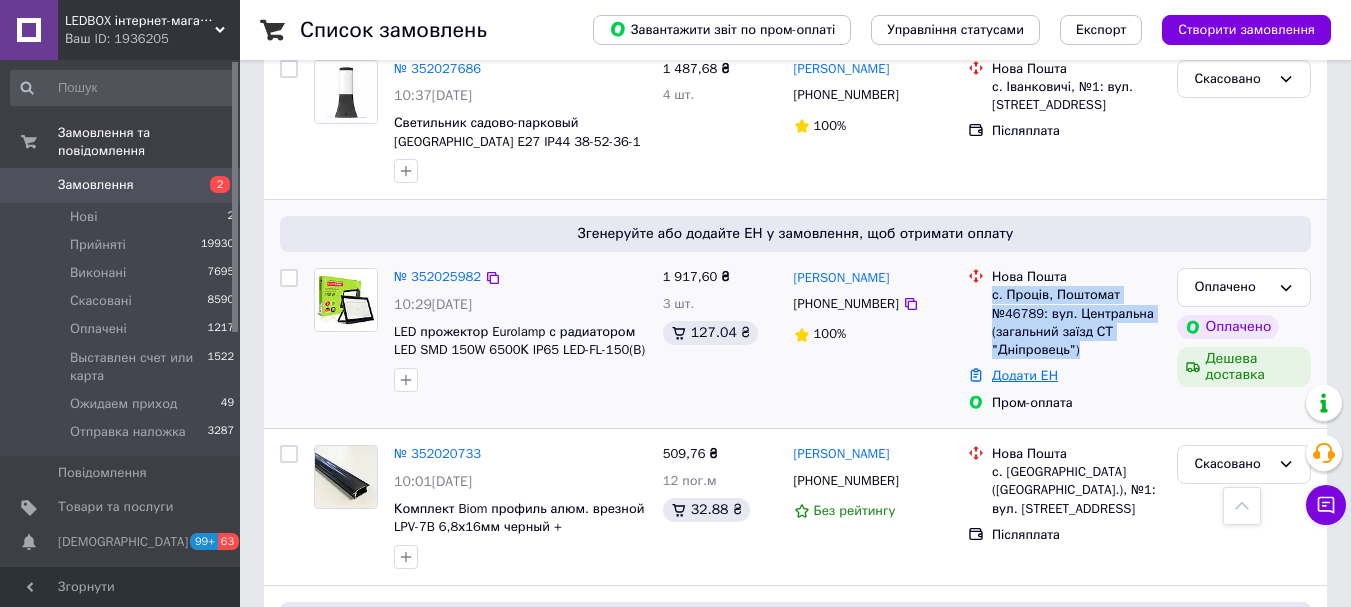 copy on "с. Проців, Поштомат №46789: вул. Центральна (загальний заїзд СТ "Дніпровець")" 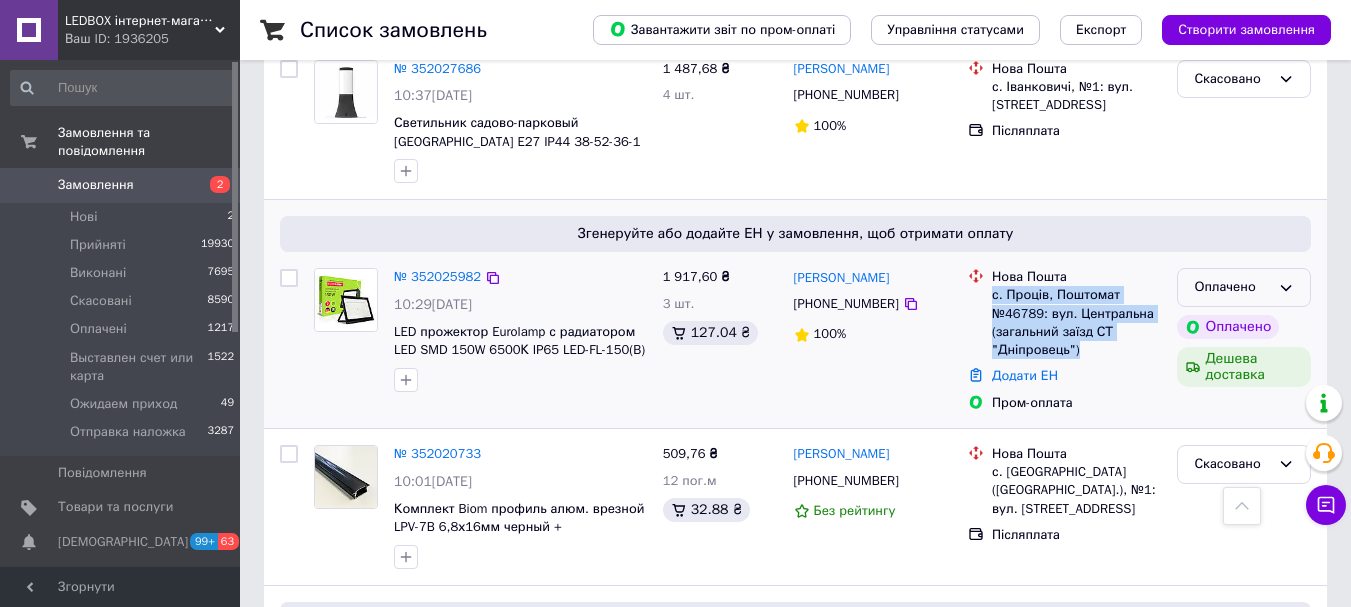 click on "Оплачено" at bounding box center (1232, 287) 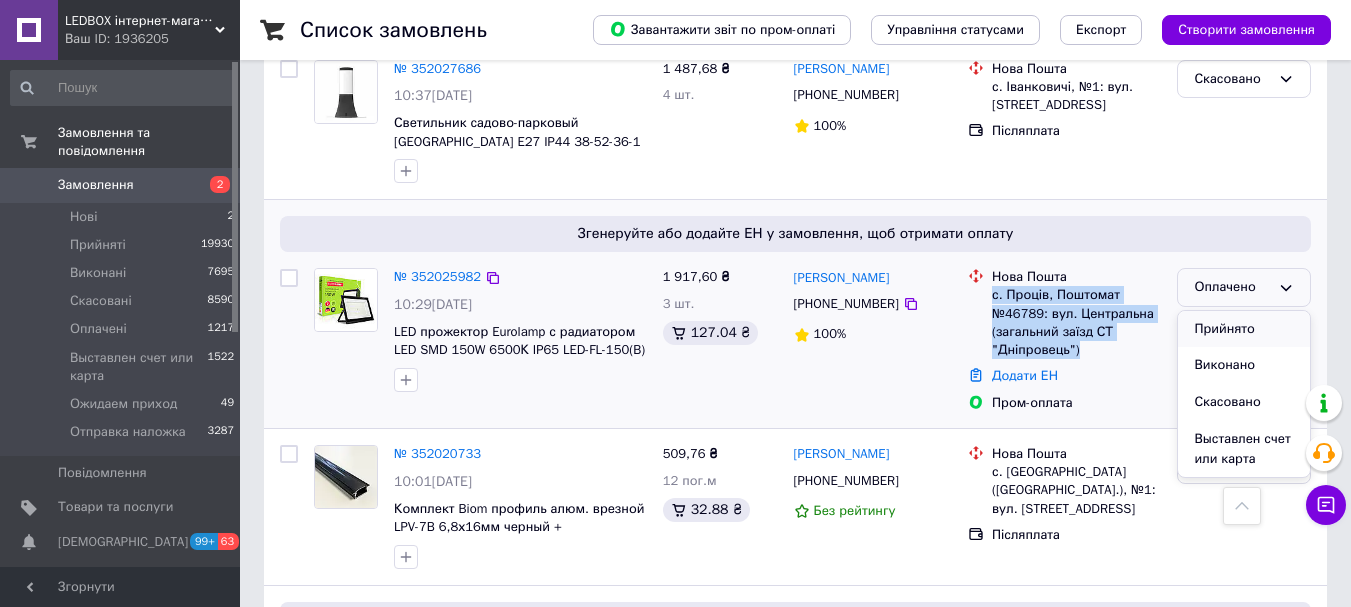 click on "Прийнято" at bounding box center (1244, 329) 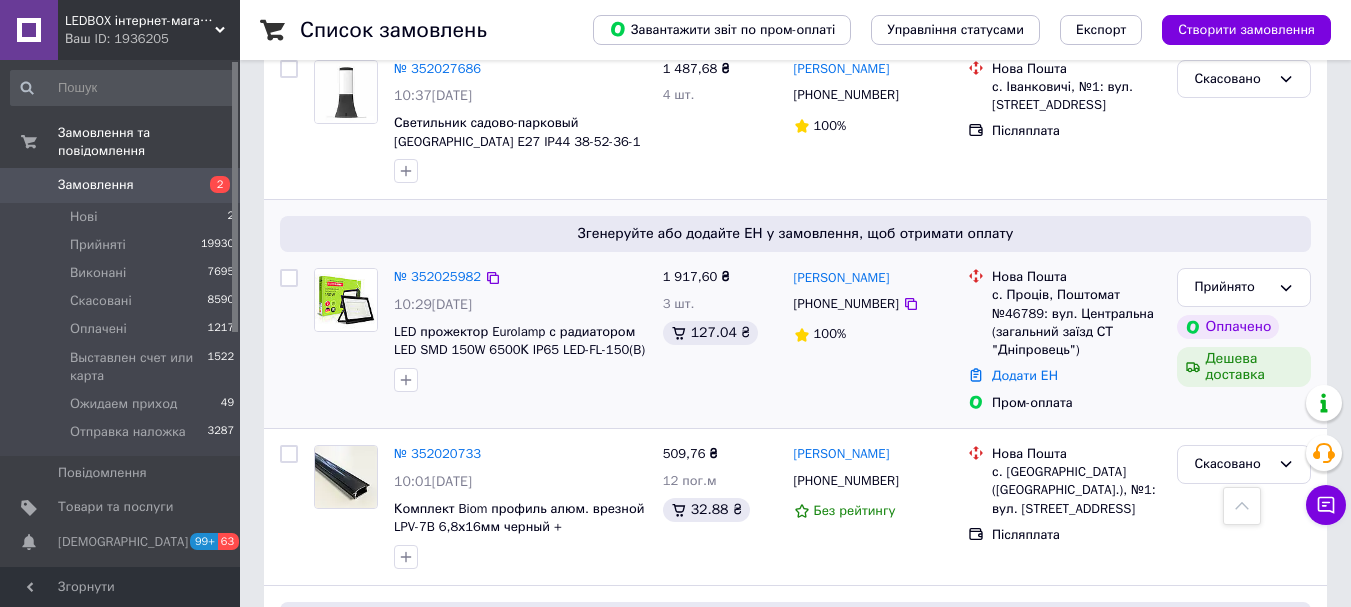 click on "[PERSON_NAME] [PHONE_NUMBER] 100%" at bounding box center (873, 340) 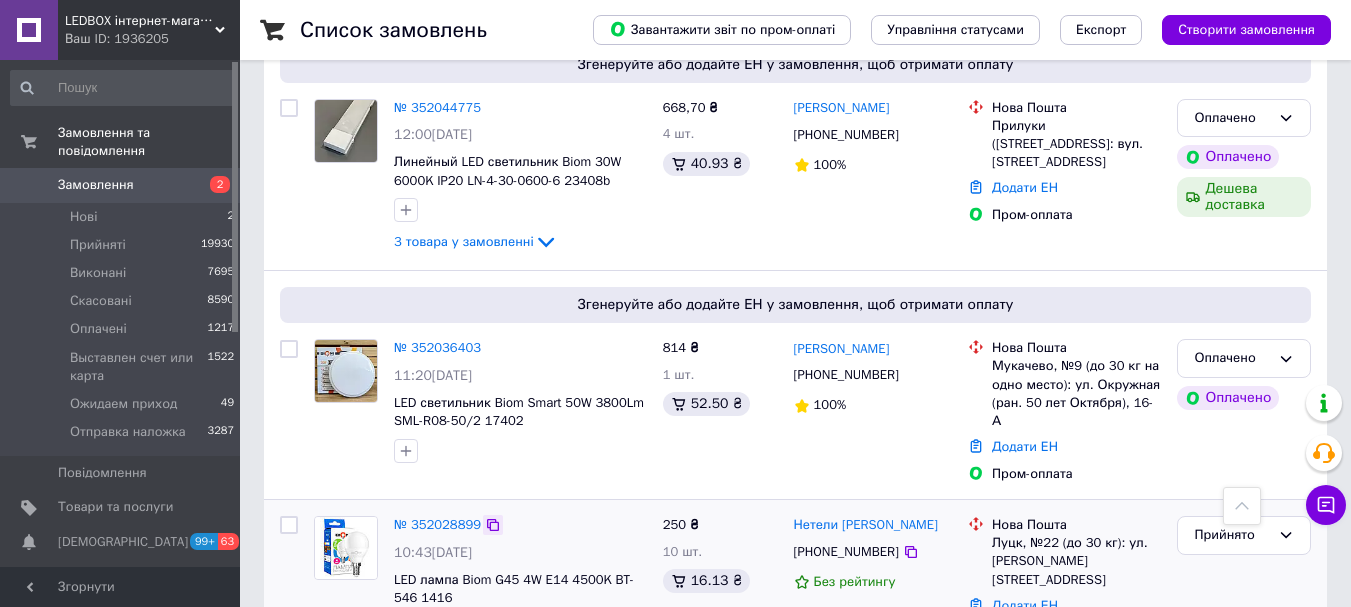 scroll, scrollTop: 0, scrollLeft: 0, axis: both 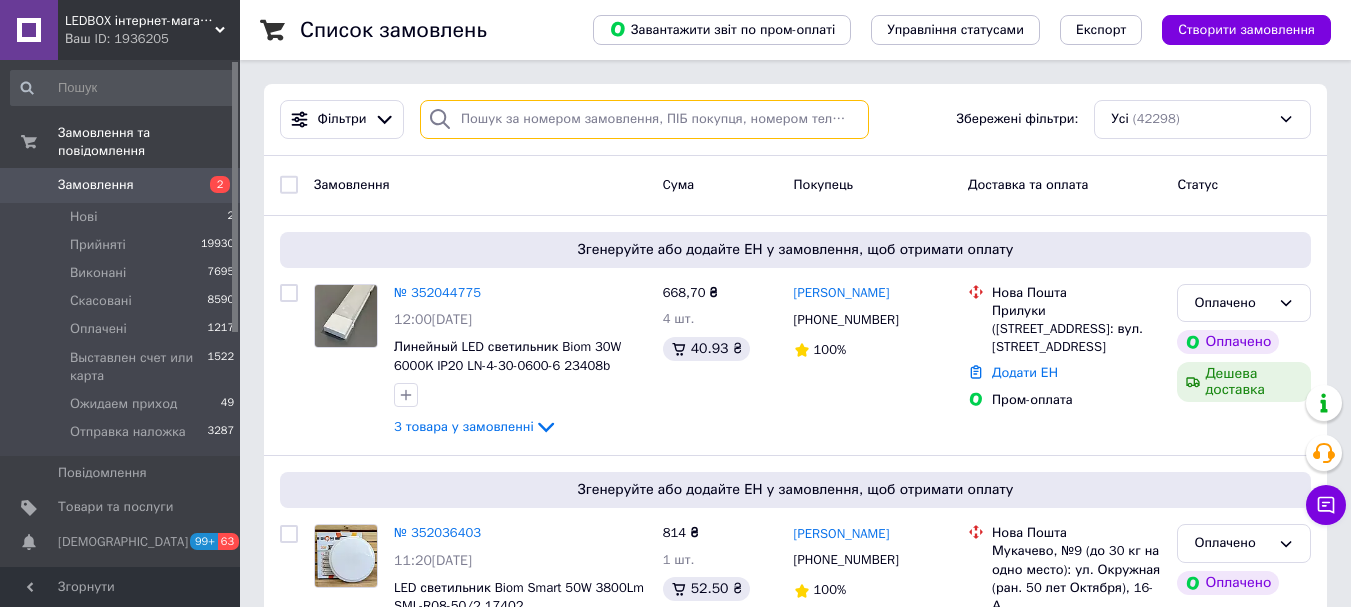 paste on "347982466" 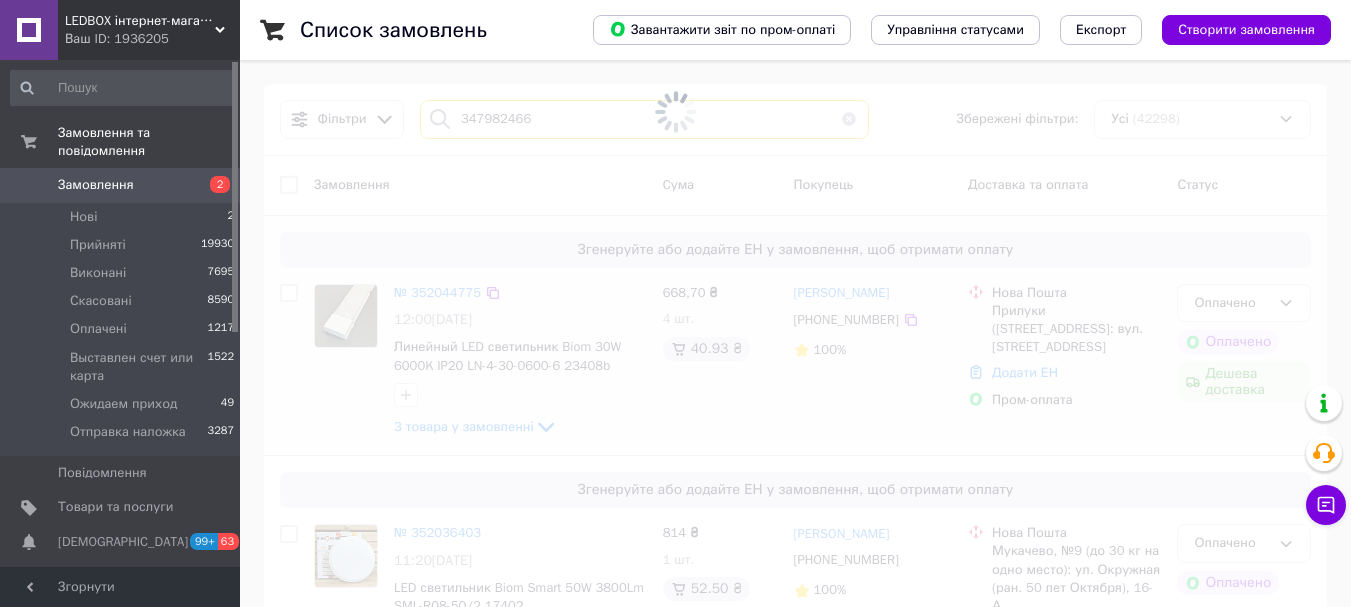 type on "347982466" 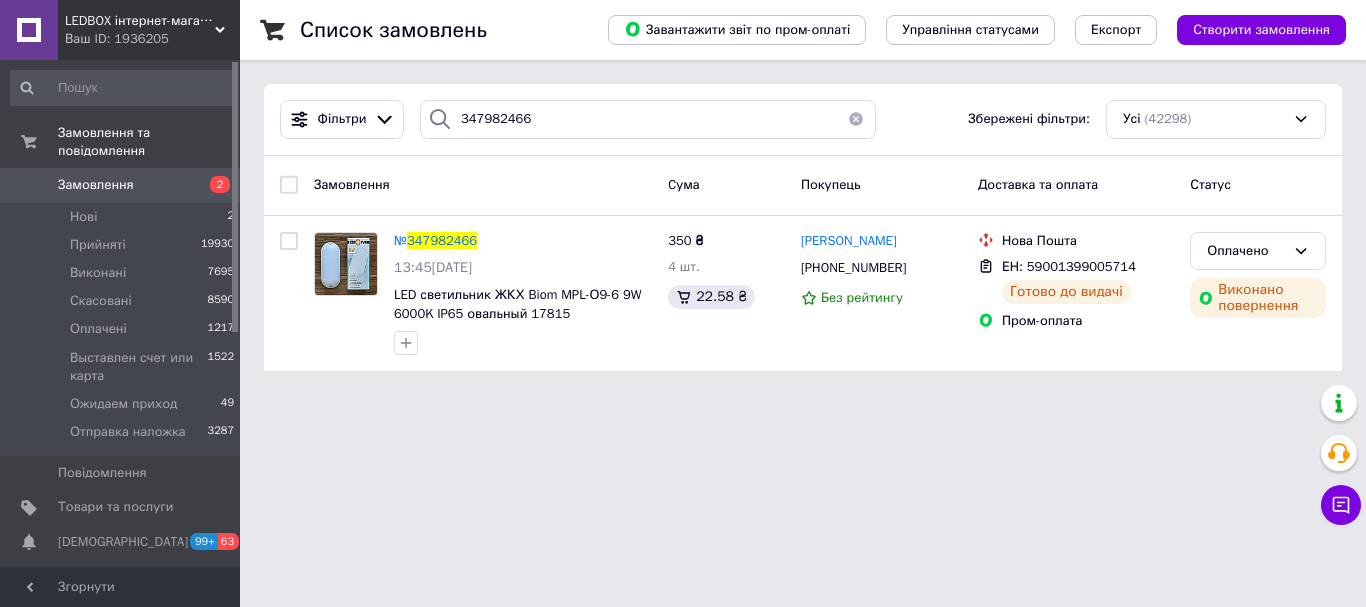 click on "Замовлення" at bounding box center [121, 185] 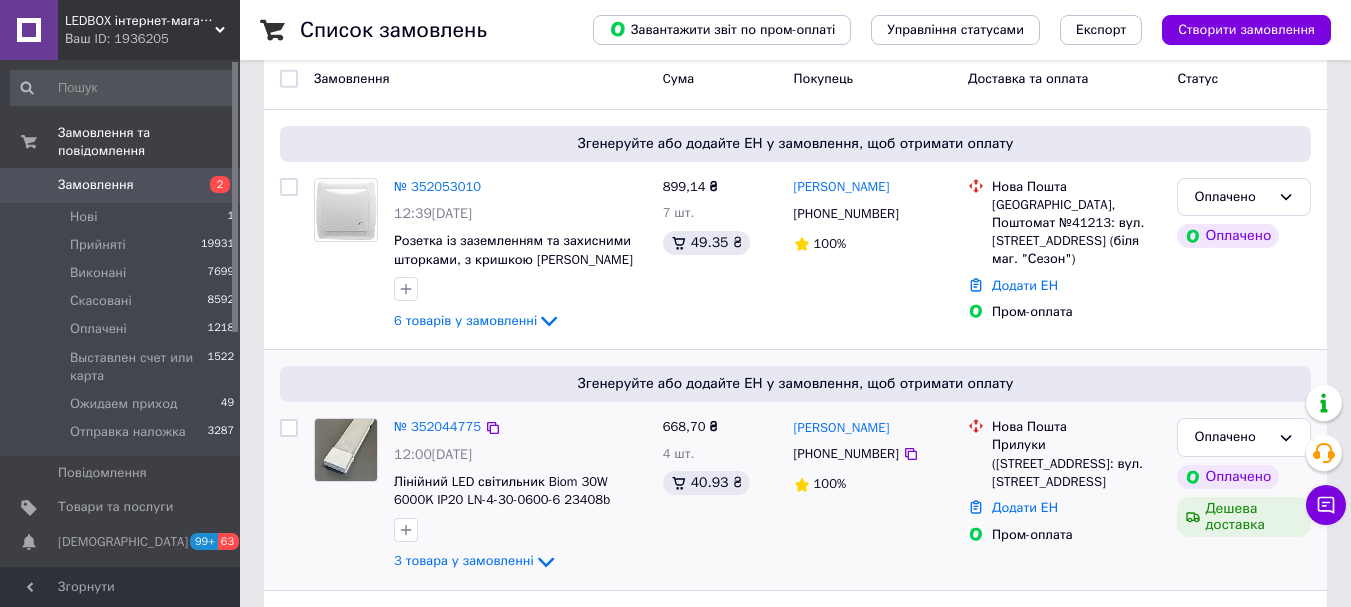scroll, scrollTop: 300, scrollLeft: 0, axis: vertical 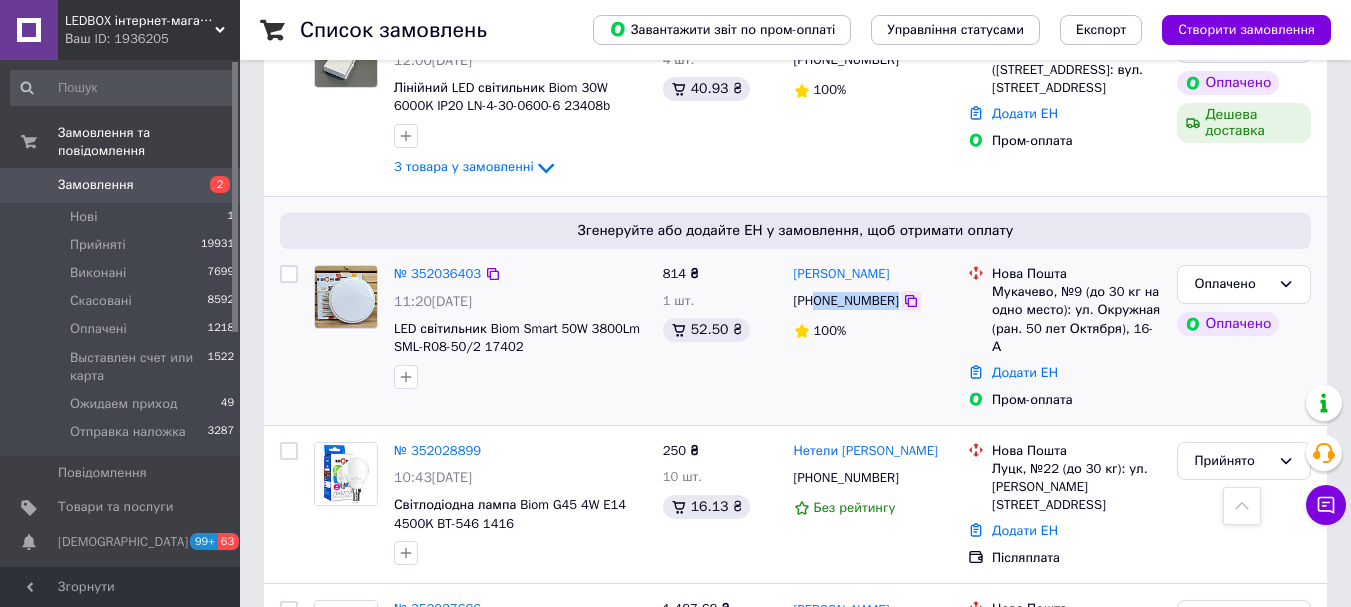 drag, startPoint x: 817, startPoint y: 305, endPoint x: 897, endPoint y: 299, distance: 80.224686 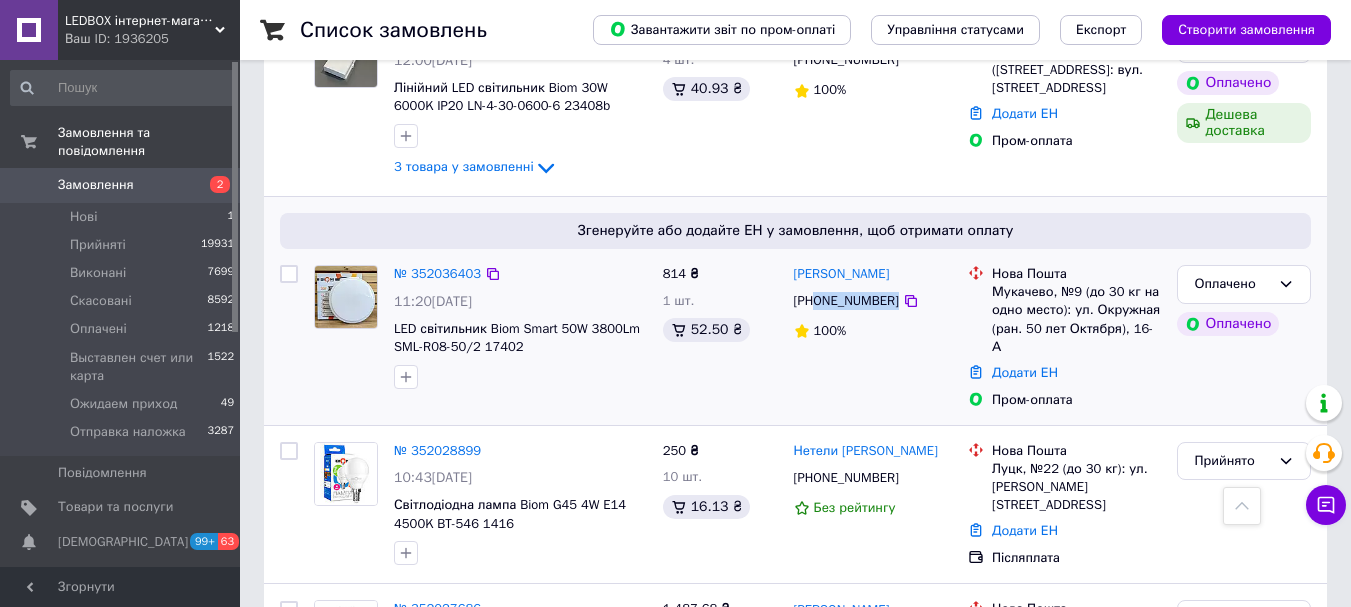 copy on "0688462884" 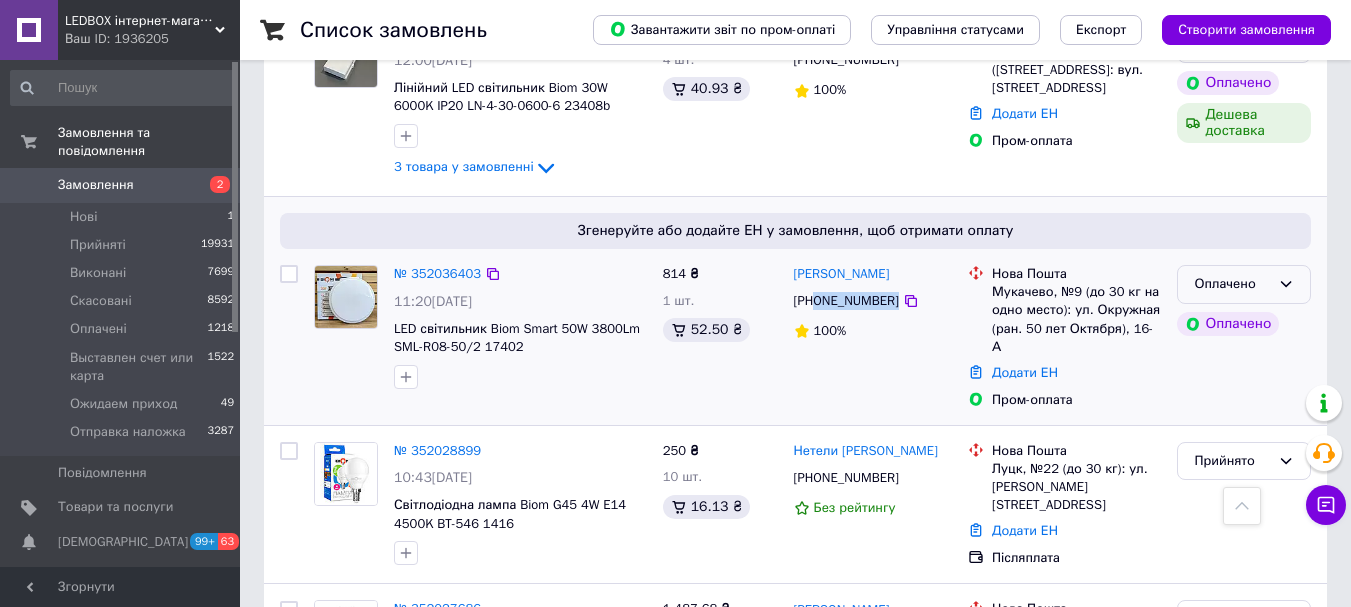 click on "Оплачено" at bounding box center (1244, 284) 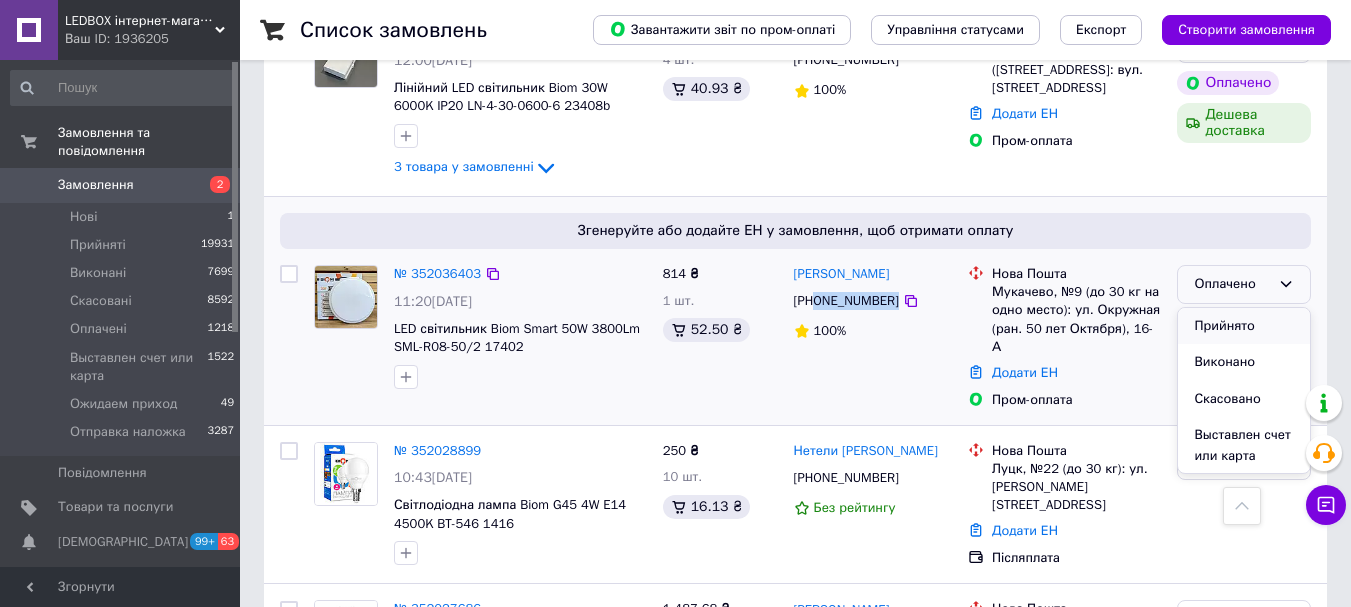 click on "Прийнято" at bounding box center [1244, 326] 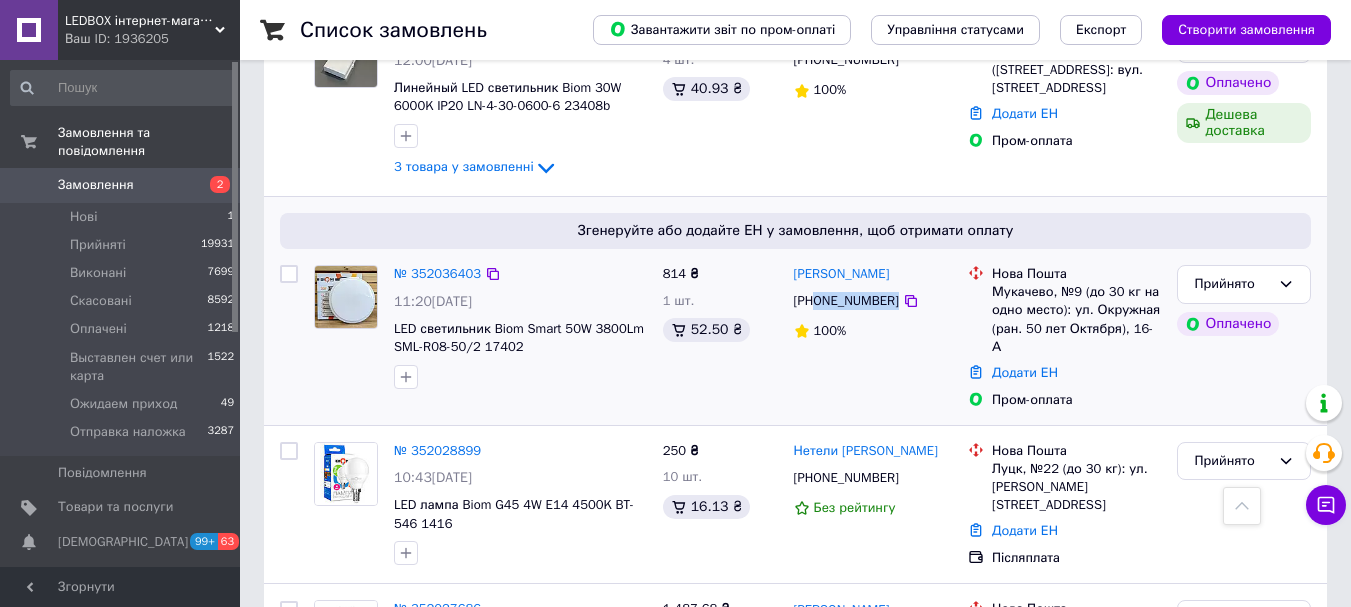 copy on "0688462884" 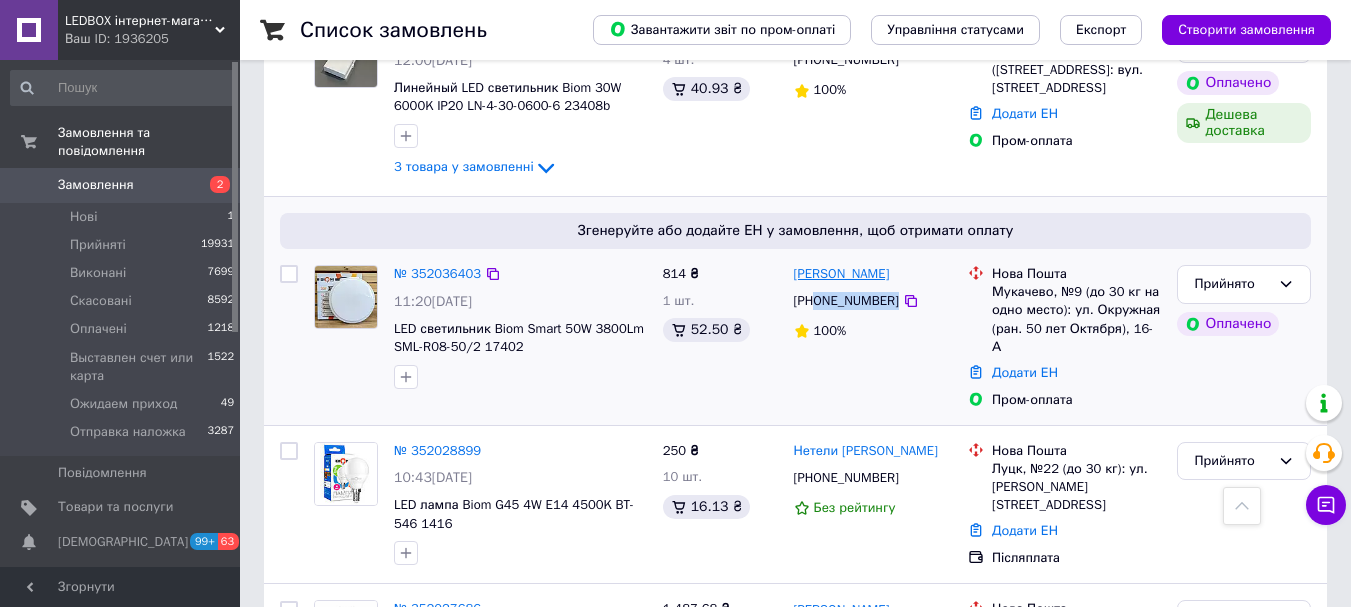 drag, startPoint x: 913, startPoint y: 268, endPoint x: 862, endPoint y: 273, distance: 51.24451 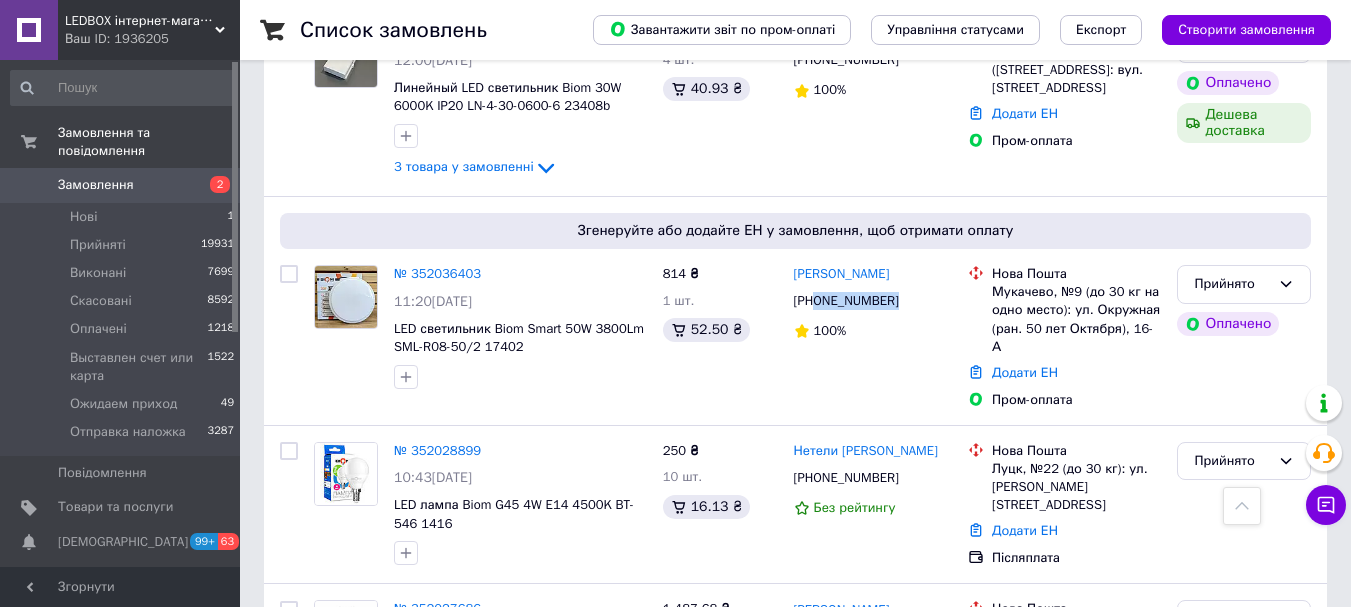 copy on "[PERSON_NAME]" 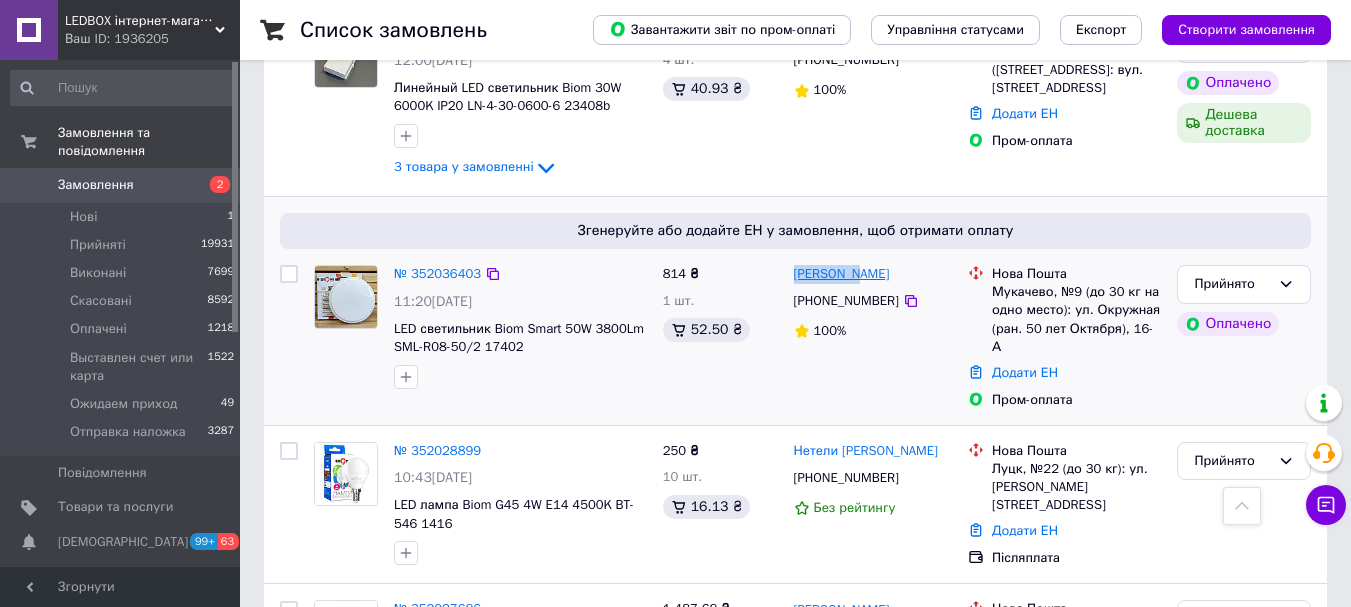 drag, startPoint x: 788, startPoint y: 275, endPoint x: 858, endPoint y: 275, distance: 70 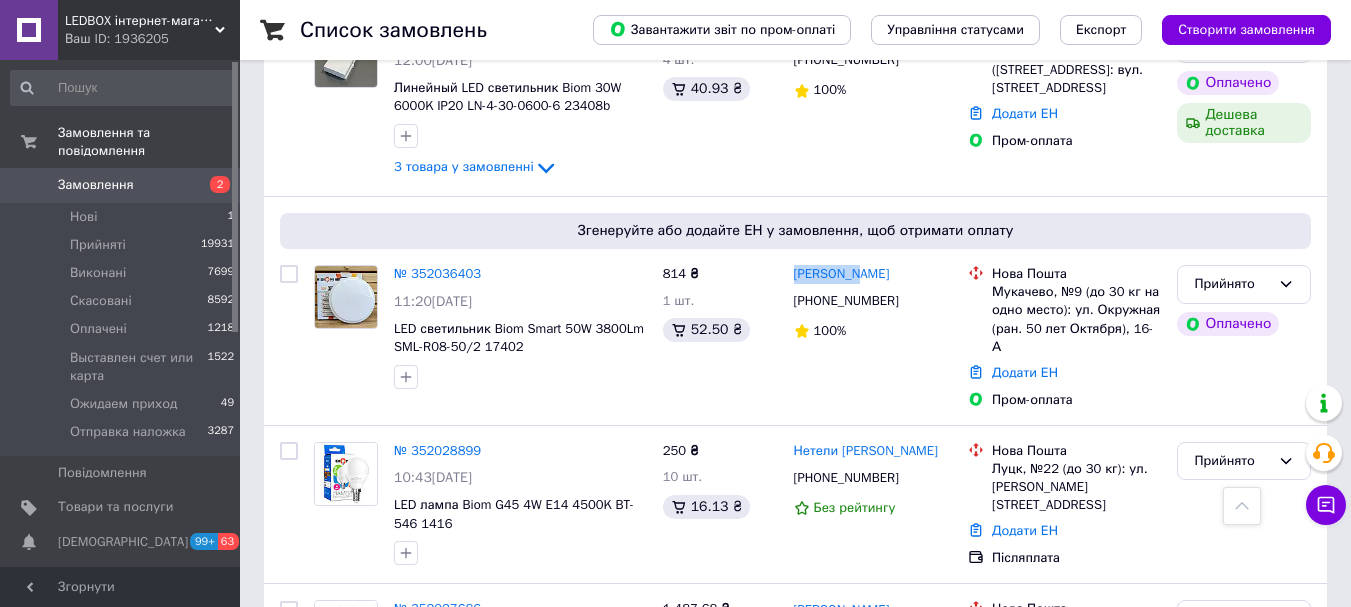 copy on "[PERSON_NAME]" 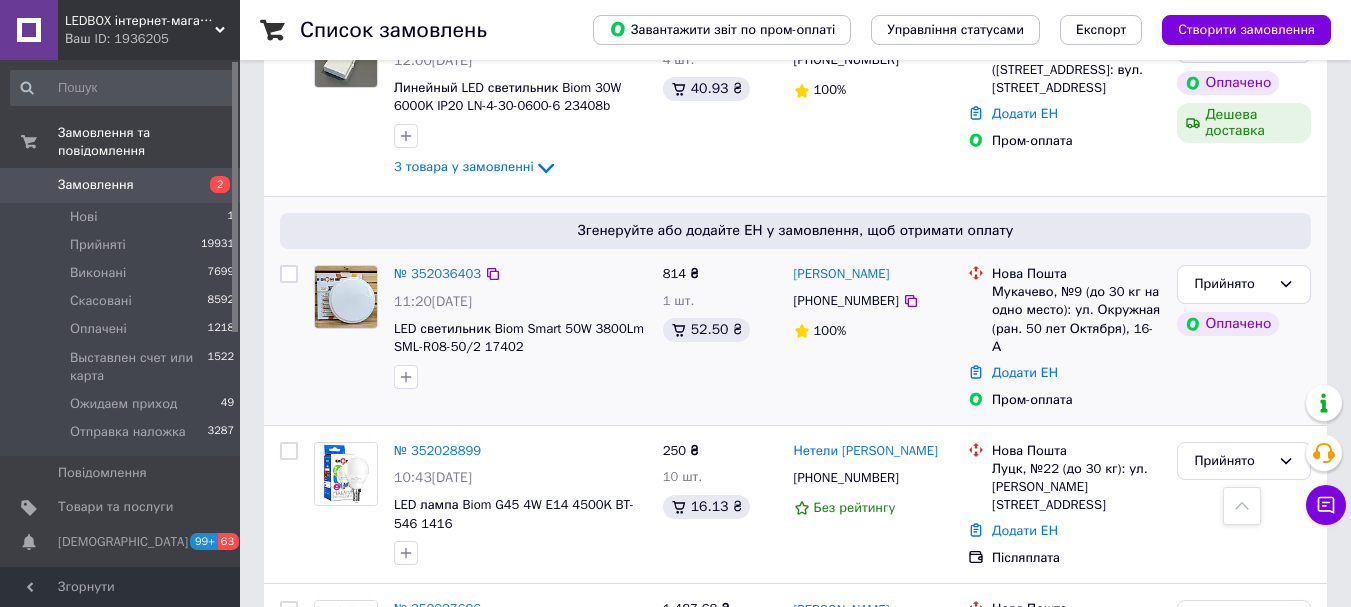 click on "Мукачево, №9 (до 30 кг на одно место): ул. Окружная (ран. 50 лет Октября), 16-А" at bounding box center [1076, 319] 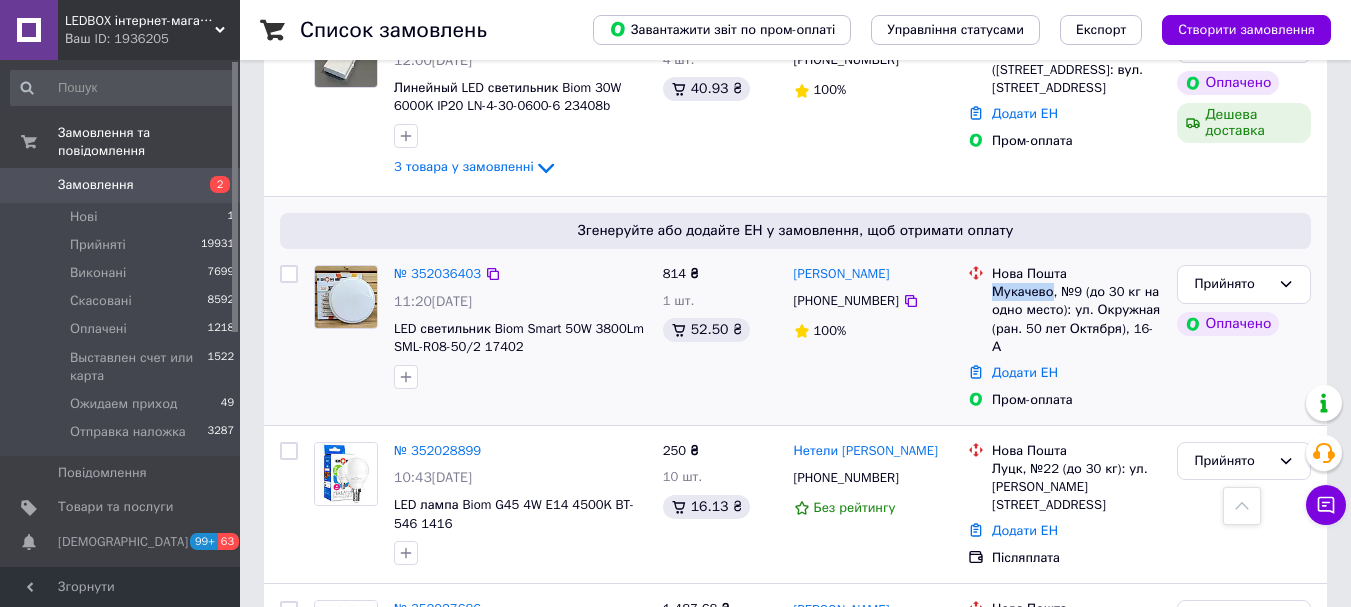 click on "Мукачево, №9 (до 30 кг на одно место): ул. Окружная (ран. 50 лет Октября), 16-А" at bounding box center (1076, 319) 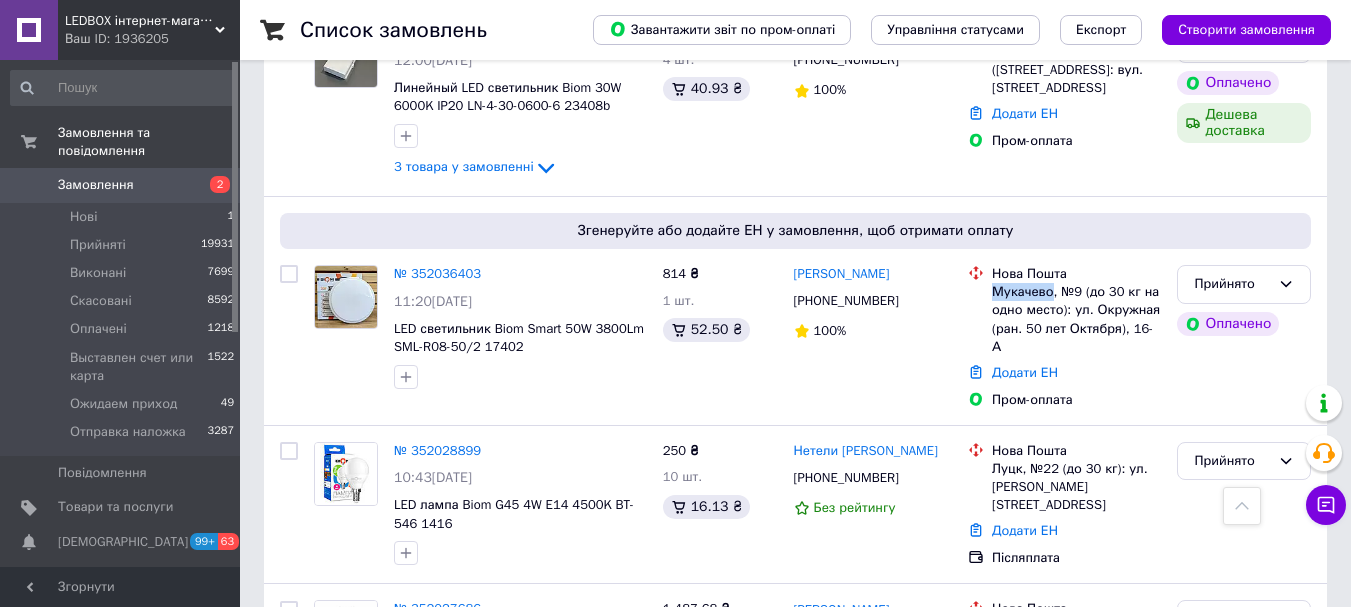 copy on "Мукачево" 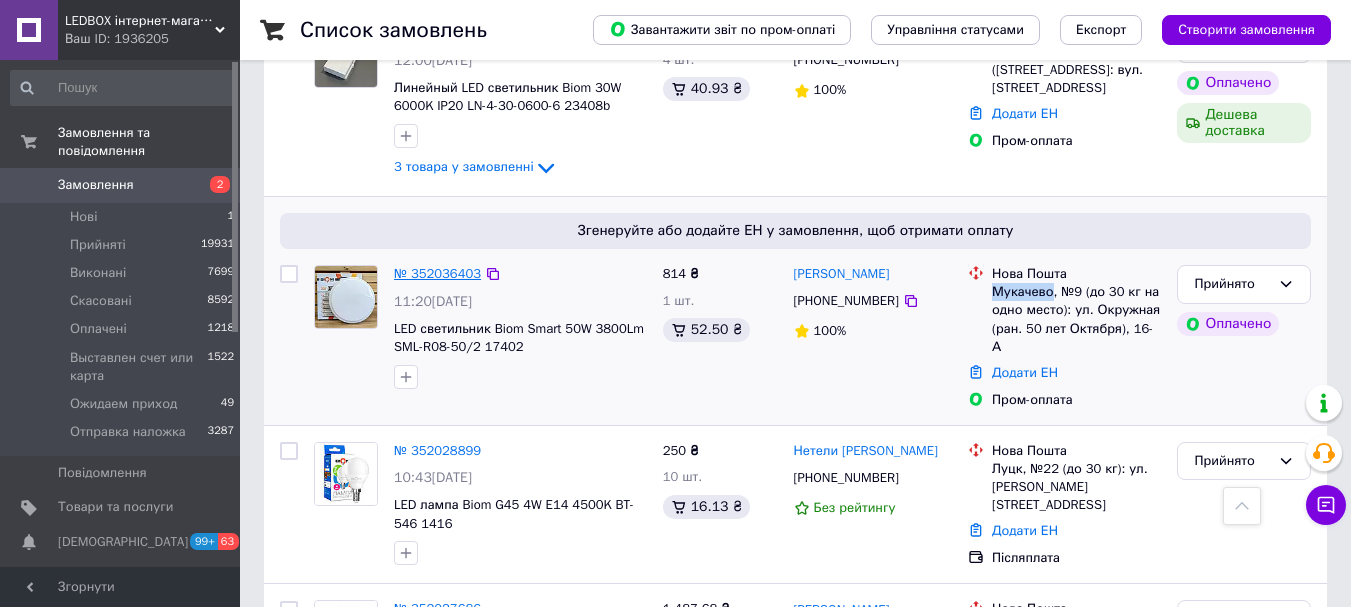 click on "№ 352036403" at bounding box center [437, 273] 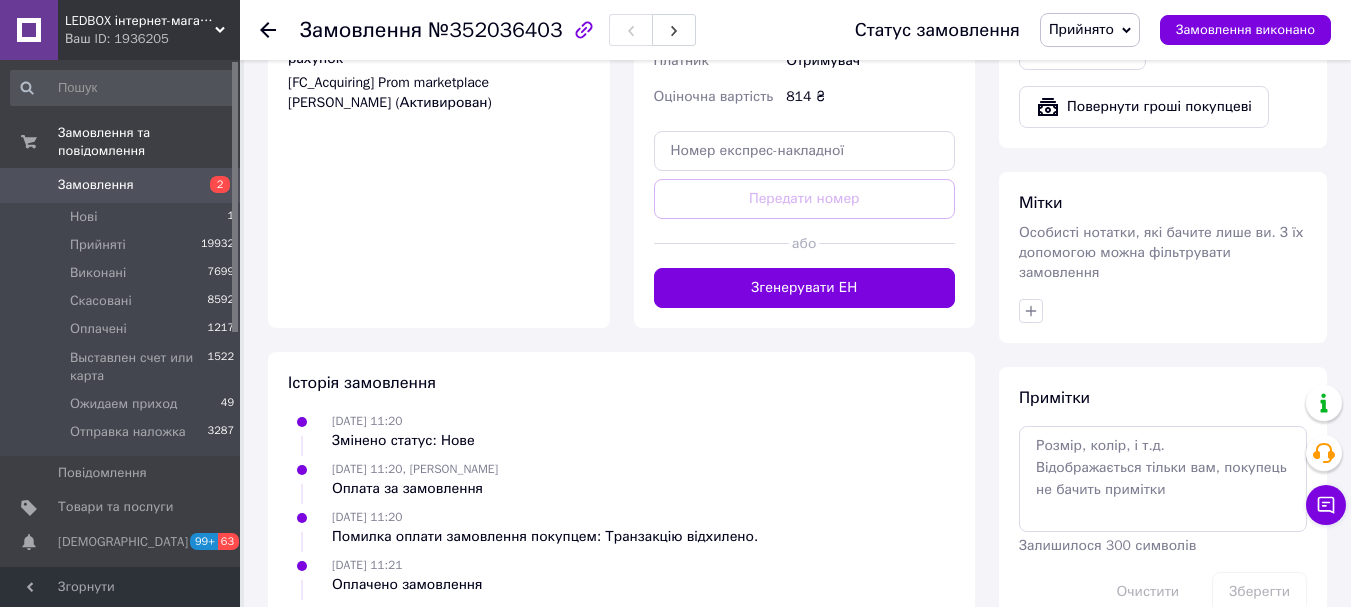 scroll, scrollTop: 763, scrollLeft: 0, axis: vertical 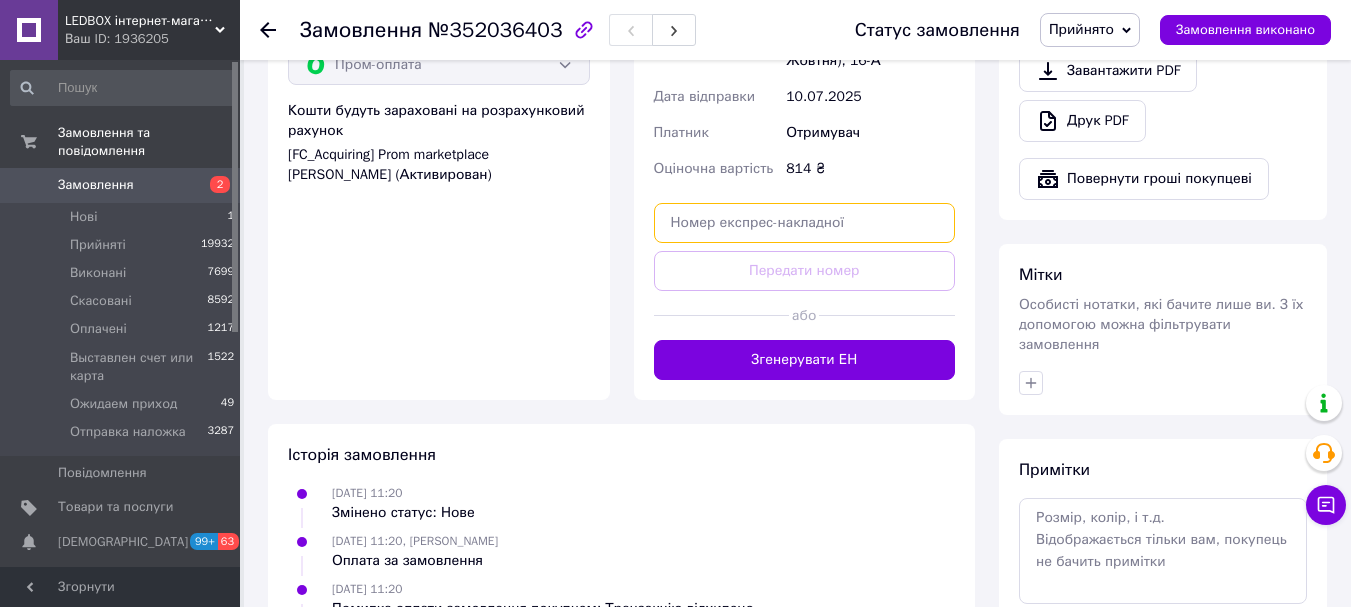 click at bounding box center (805, 223) 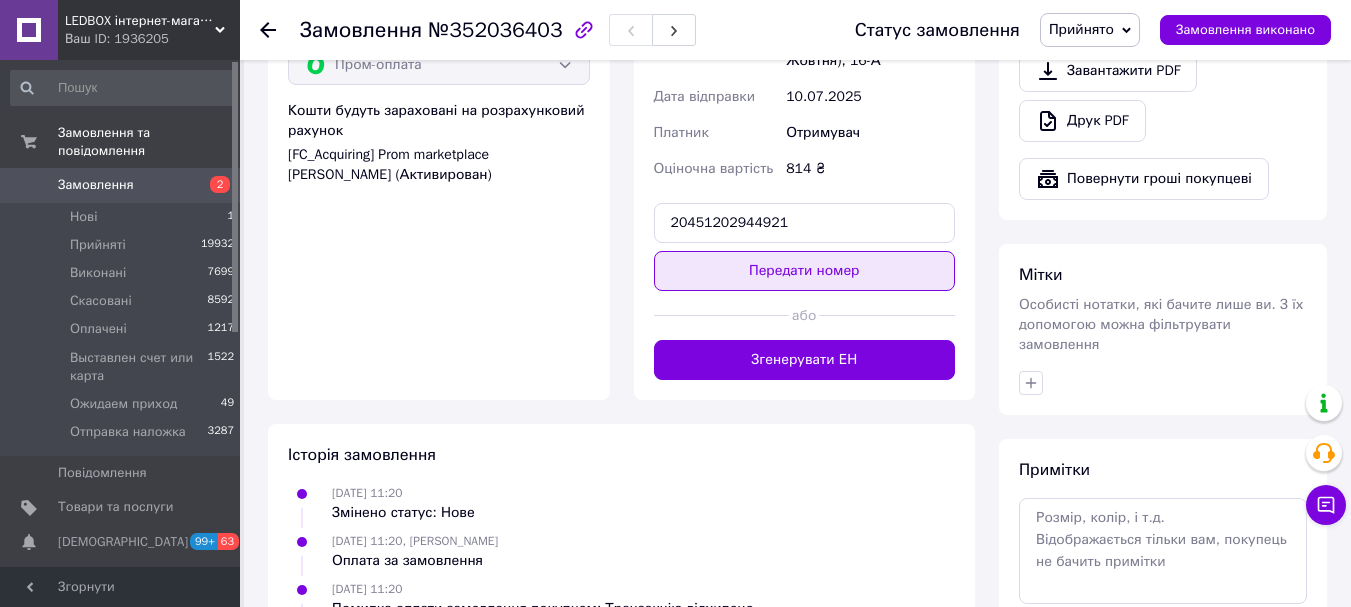 click on "Передати номер" at bounding box center [805, 271] 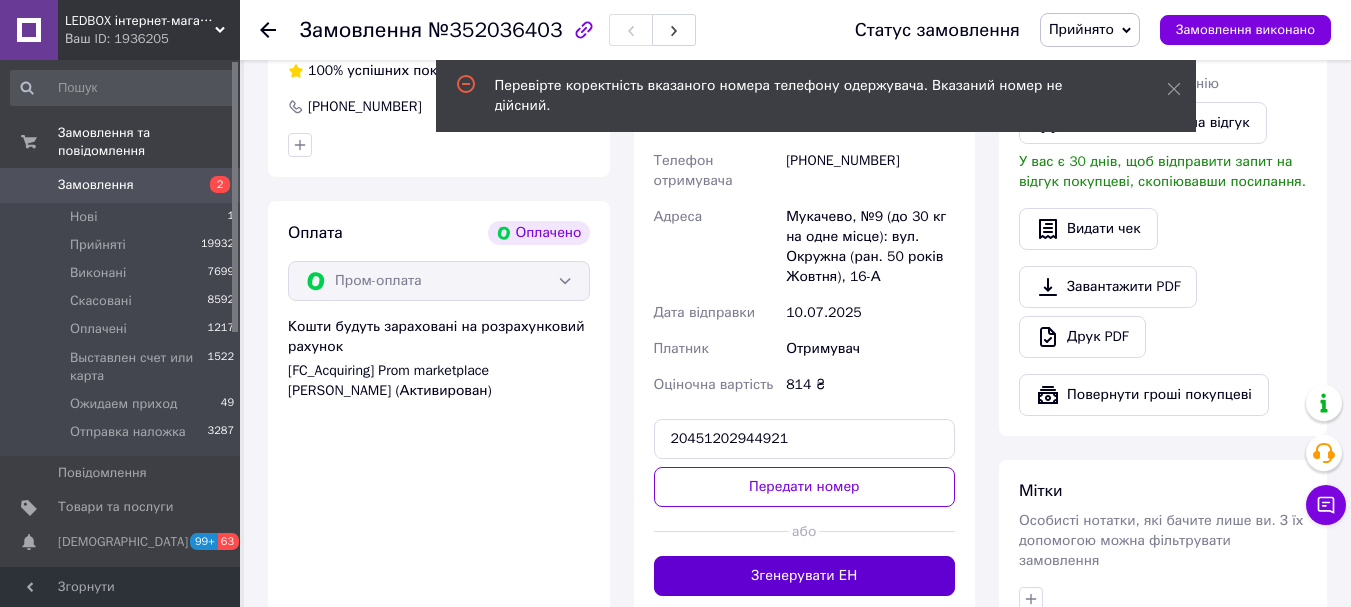 scroll, scrollTop: 463, scrollLeft: 0, axis: vertical 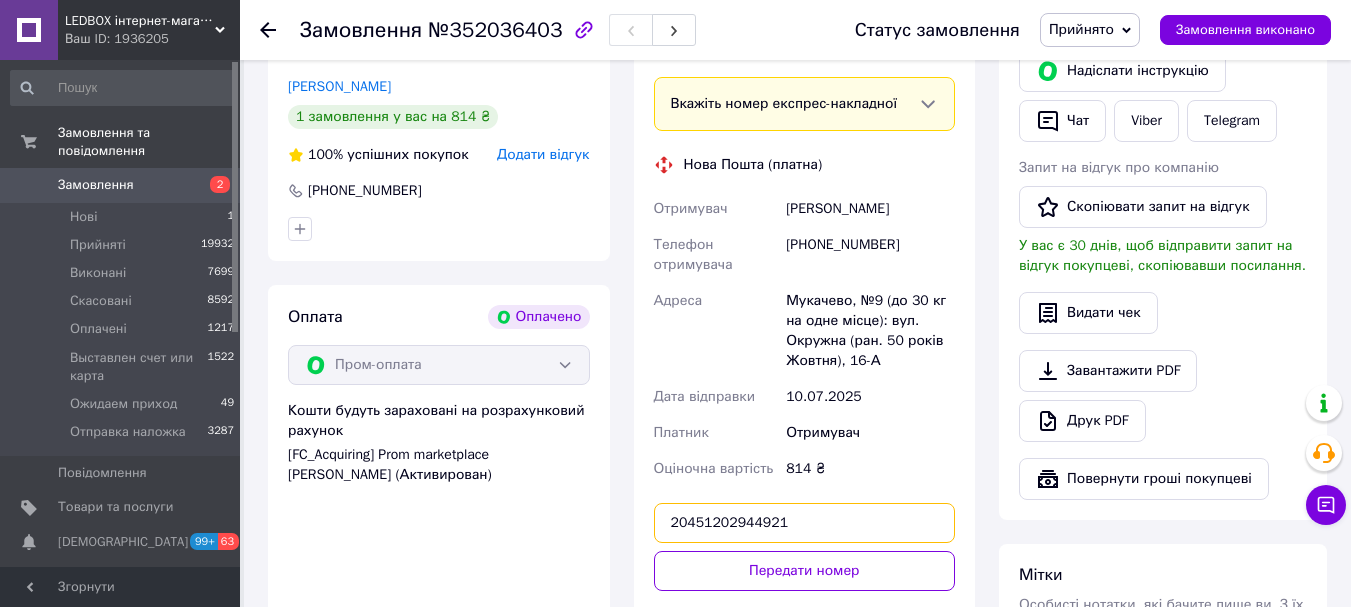 click on "20451202944921" at bounding box center [805, 523] 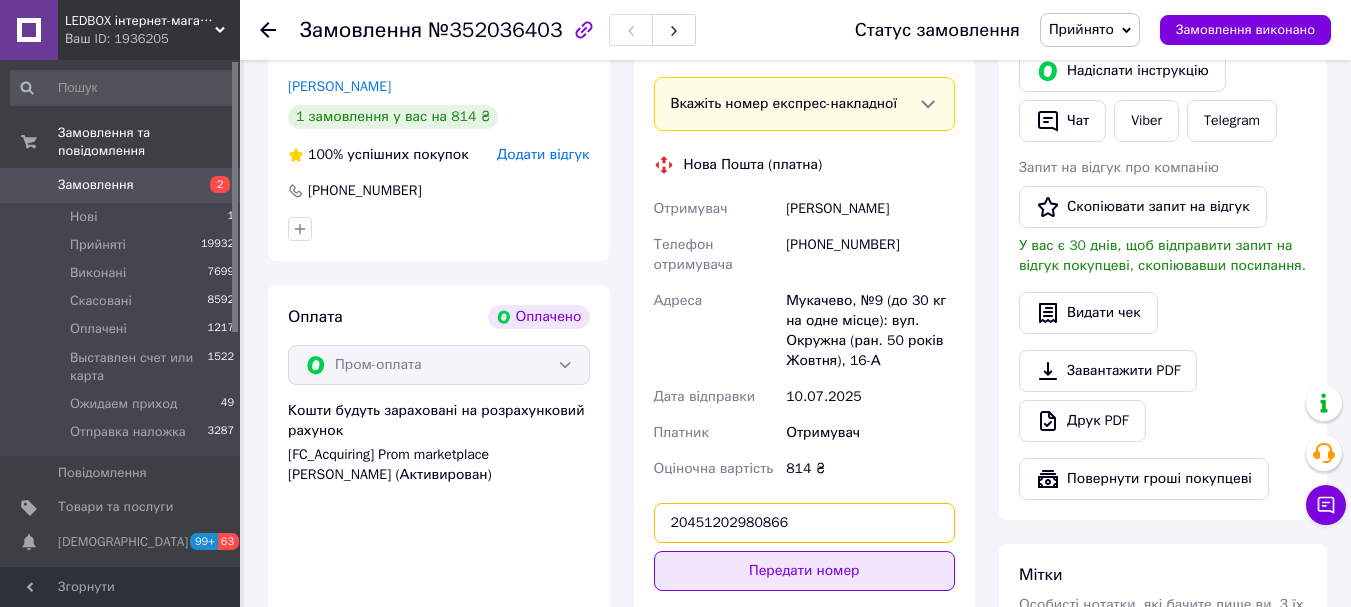 type on "20451202980866" 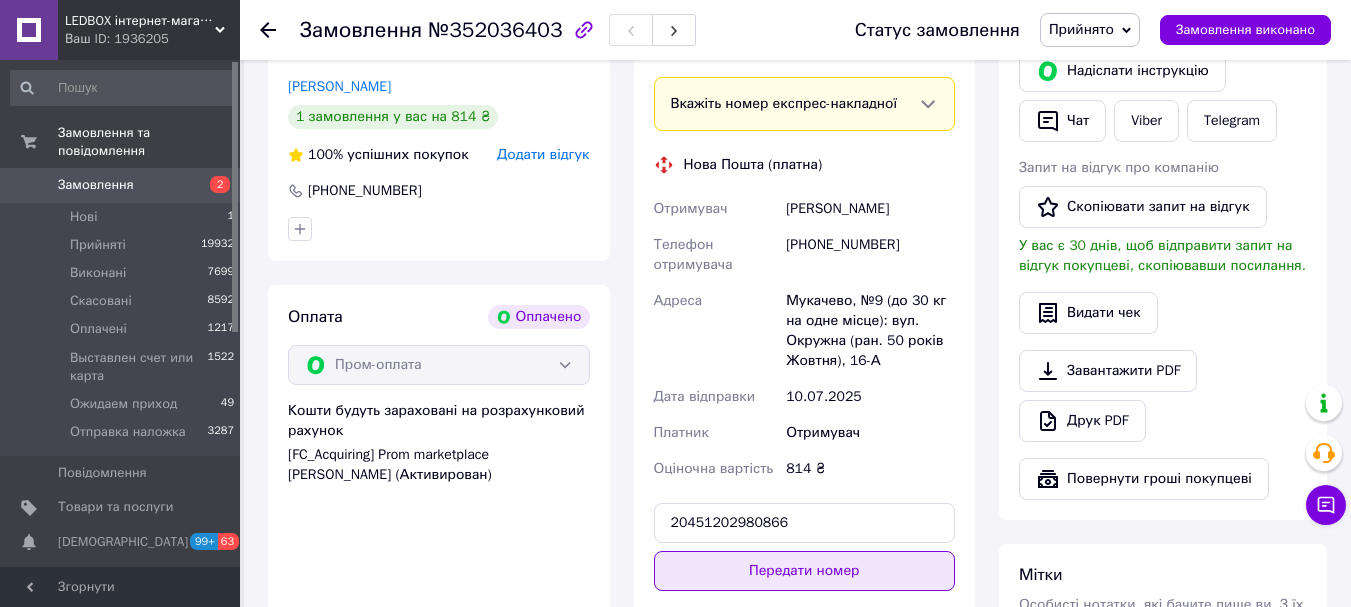 click on "Передати номер" at bounding box center [805, 571] 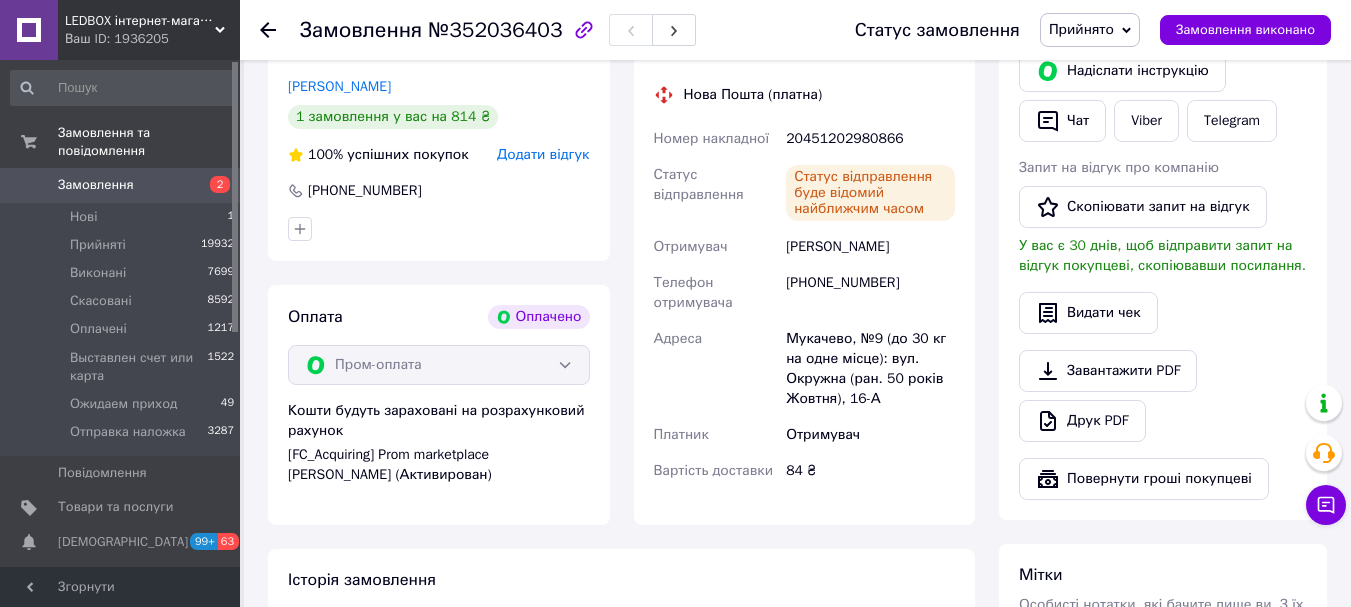 click on "20451202980866" at bounding box center [870, 139] 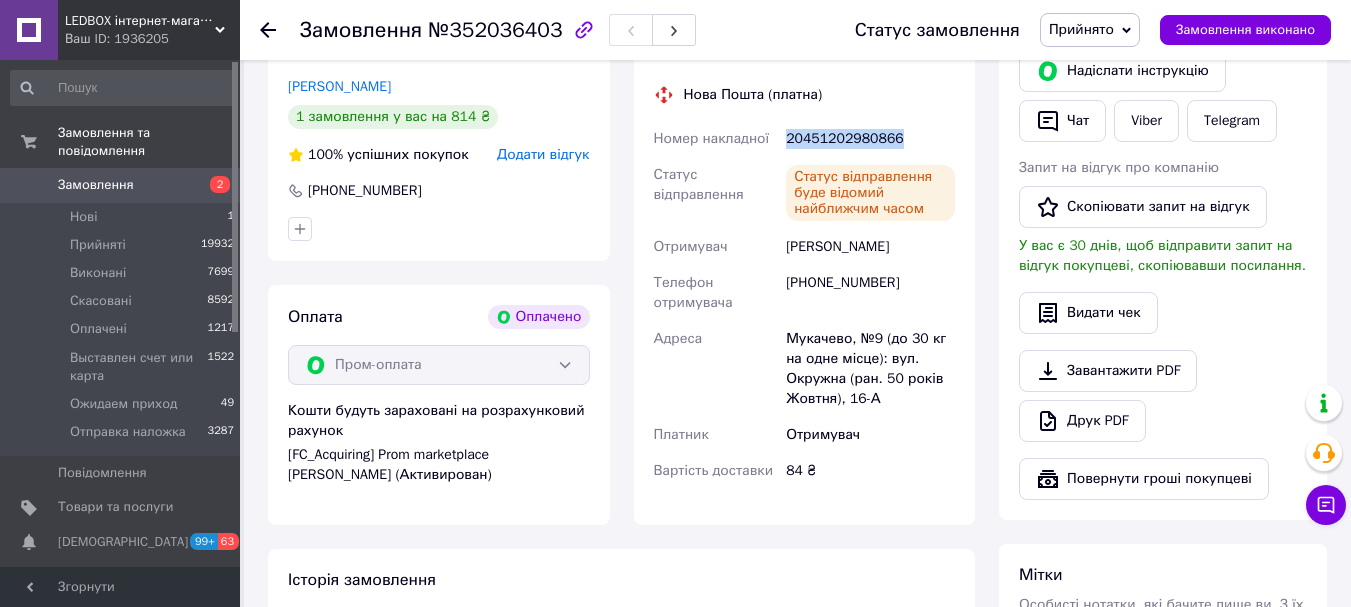 click on "20451202980866" at bounding box center (870, 139) 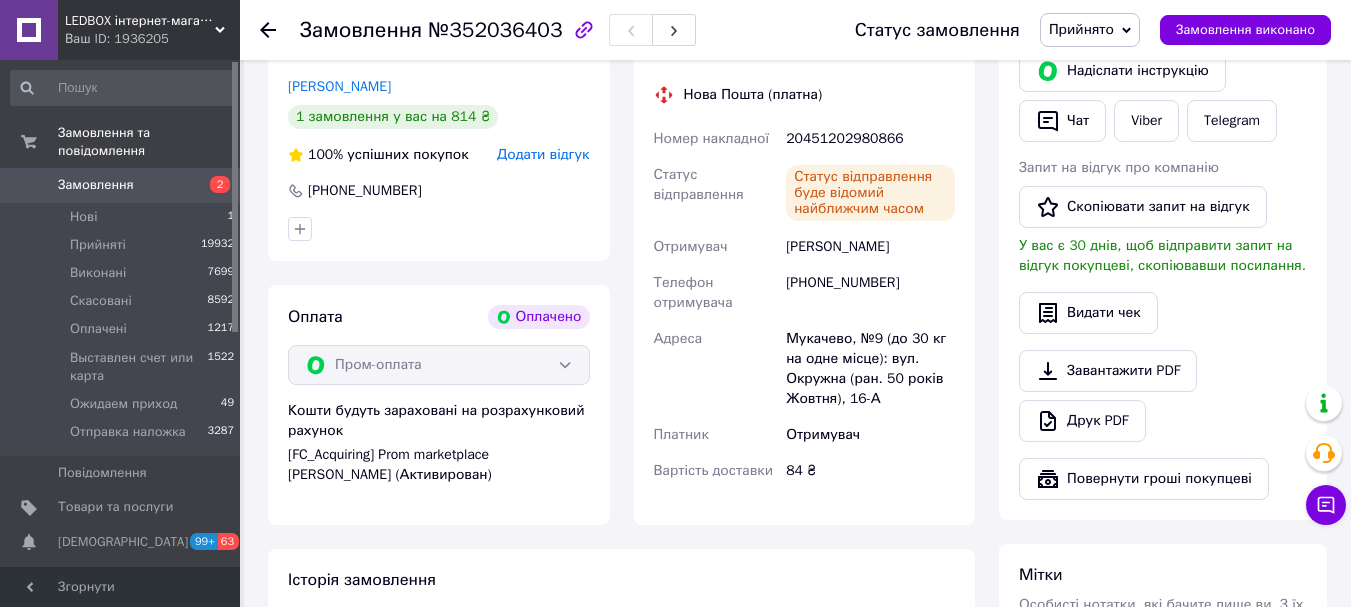 click on "[PERSON_NAME]" at bounding box center [870, 247] 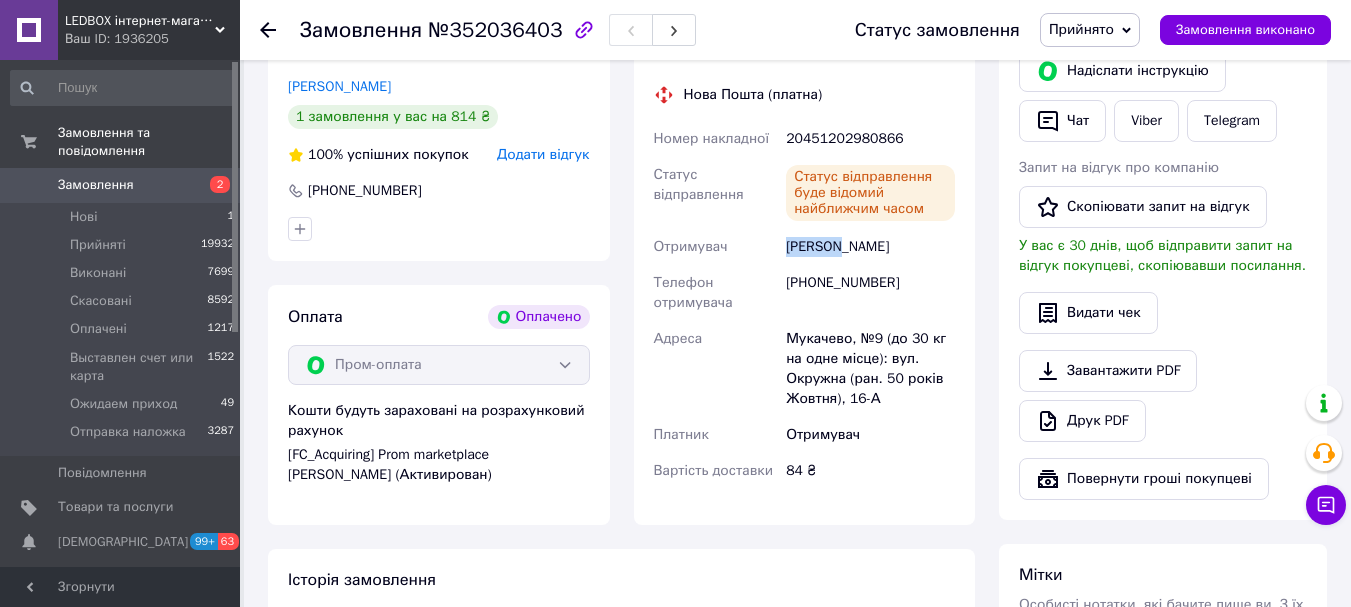 click on "[PERSON_NAME]" at bounding box center [870, 247] 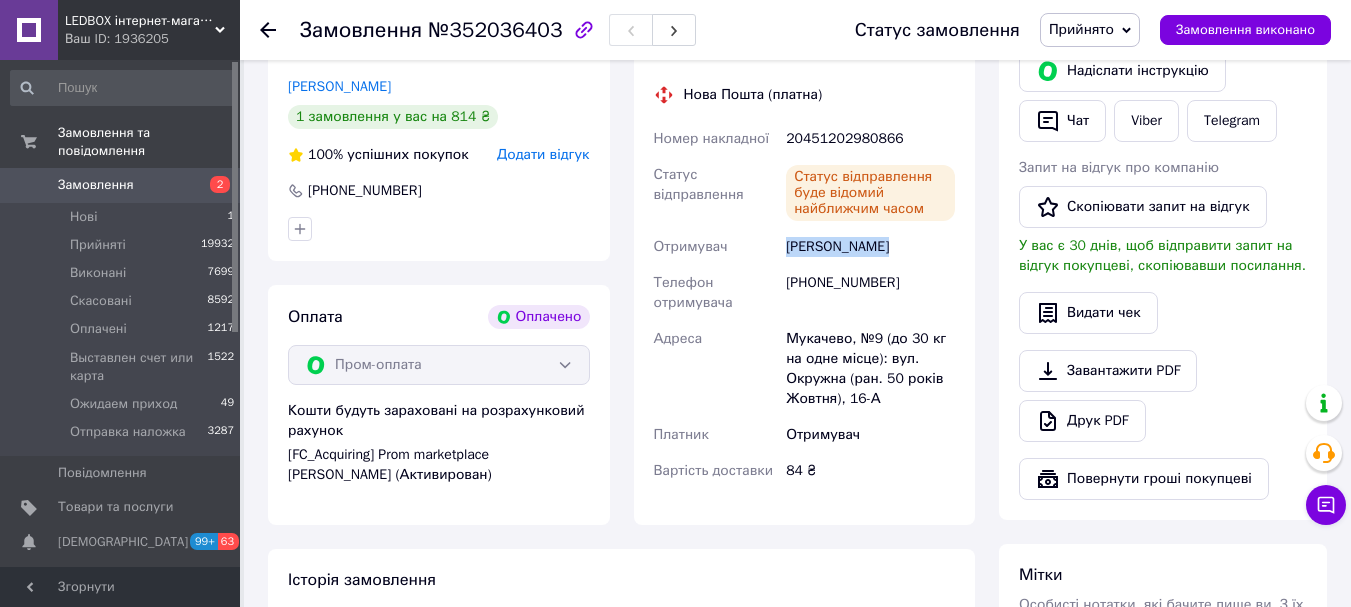 click on "[PERSON_NAME]" at bounding box center (870, 247) 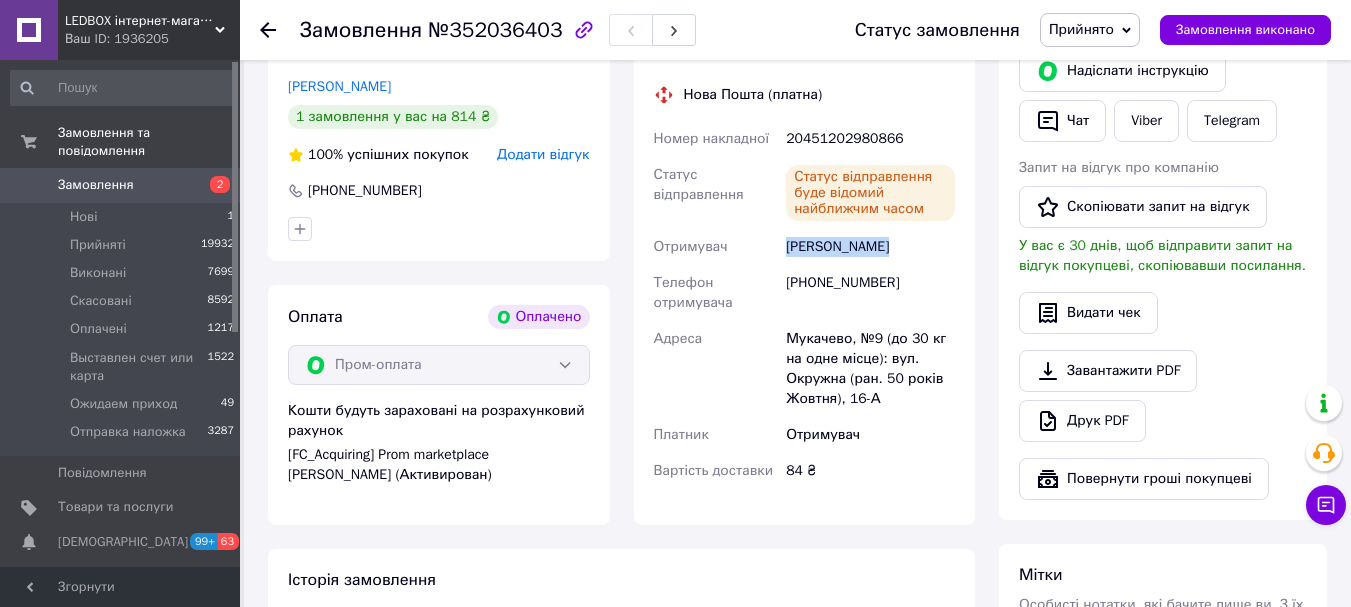 copy on "[PERSON_NAME]" 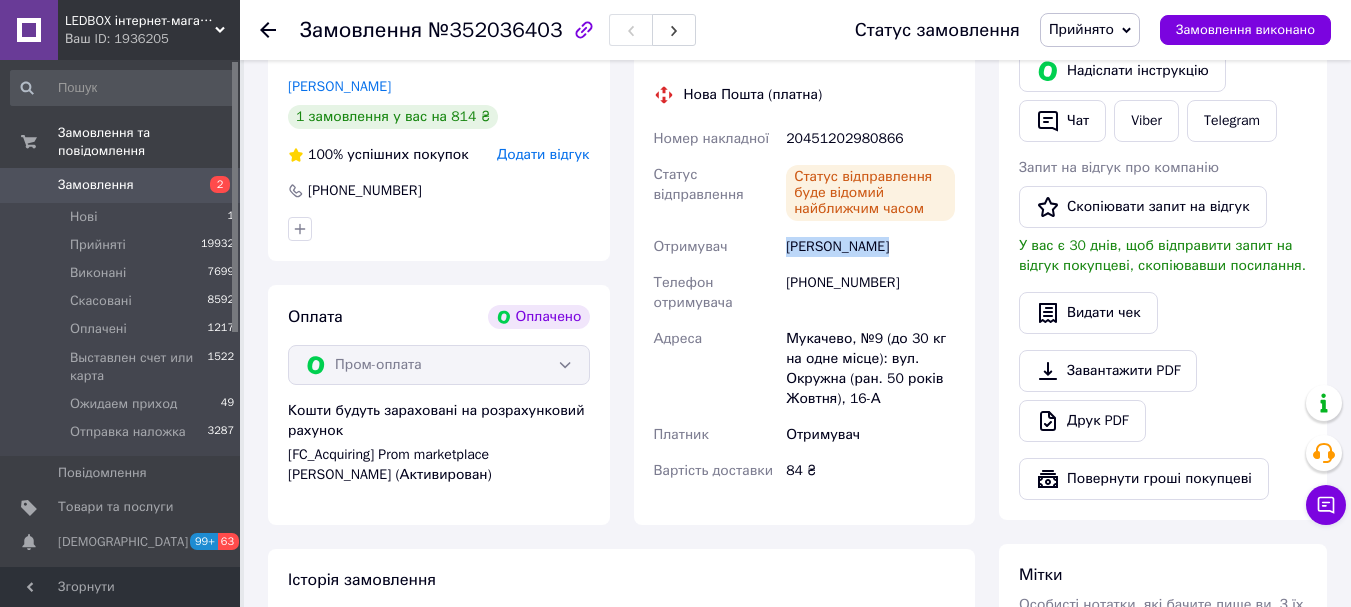 click on "Замовлення" at bounding box center (121, 185) 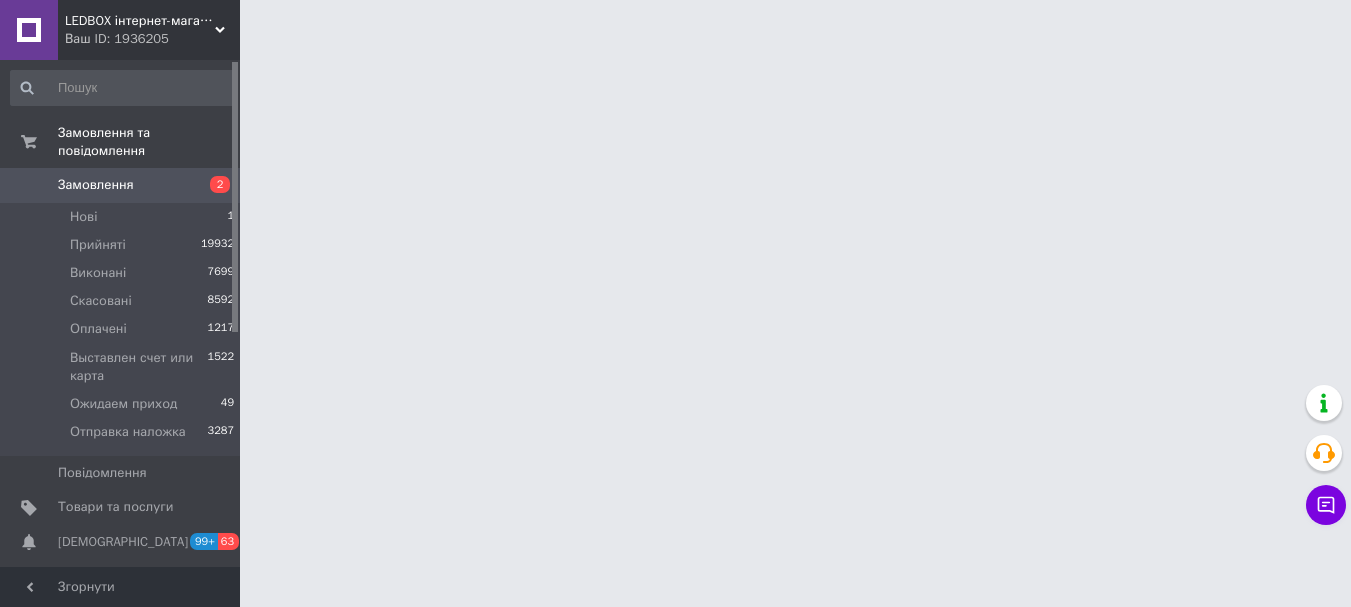 scroll, scrollTop: 0, scrollLeft: 0, axis: both 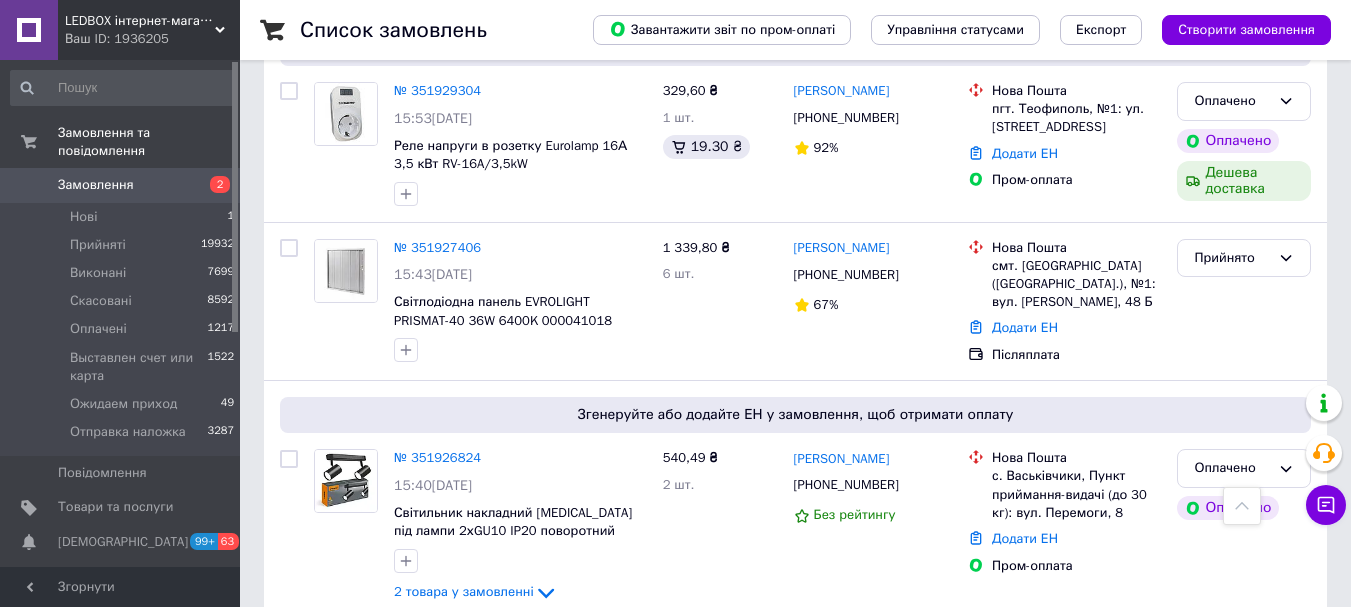 click on "2" at bounding box center [327, 666] 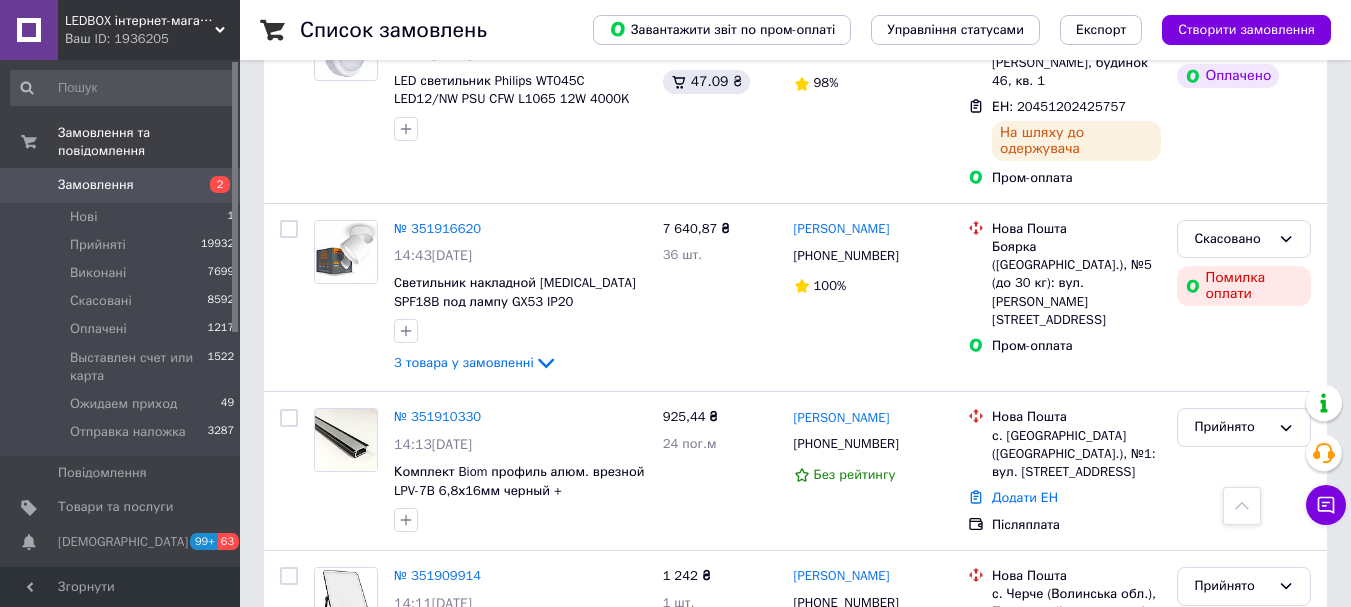 scroll, scrollTop: 1200, scrollLeft: 0, axis: vertical 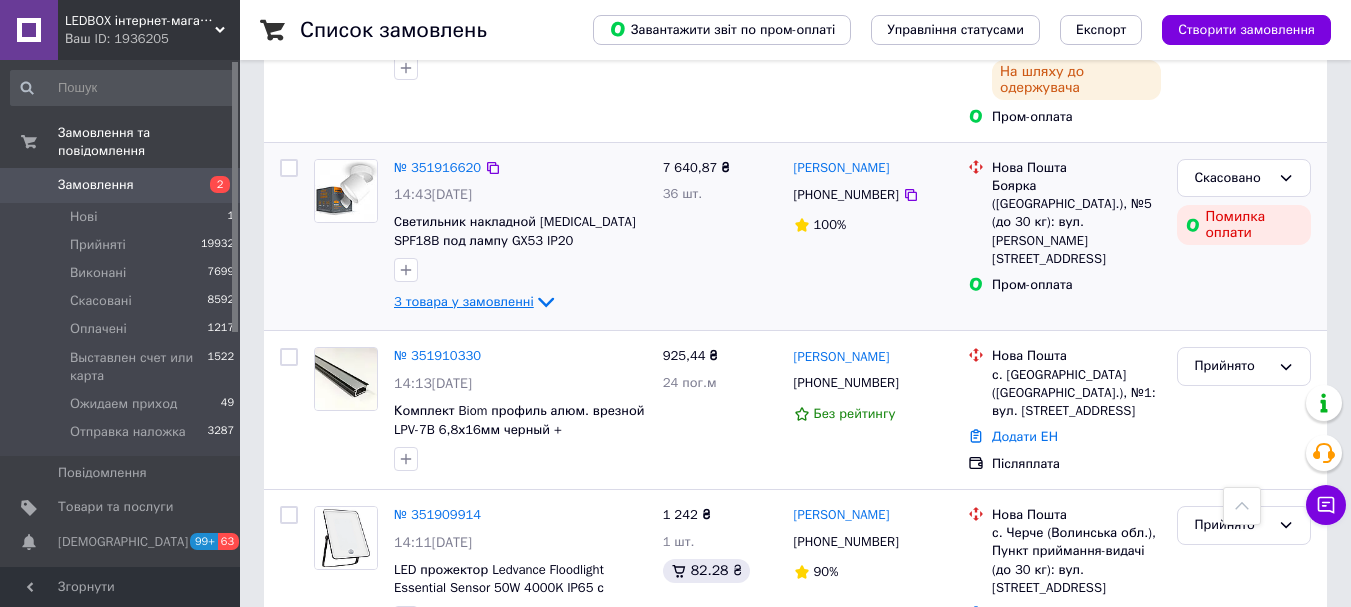 click 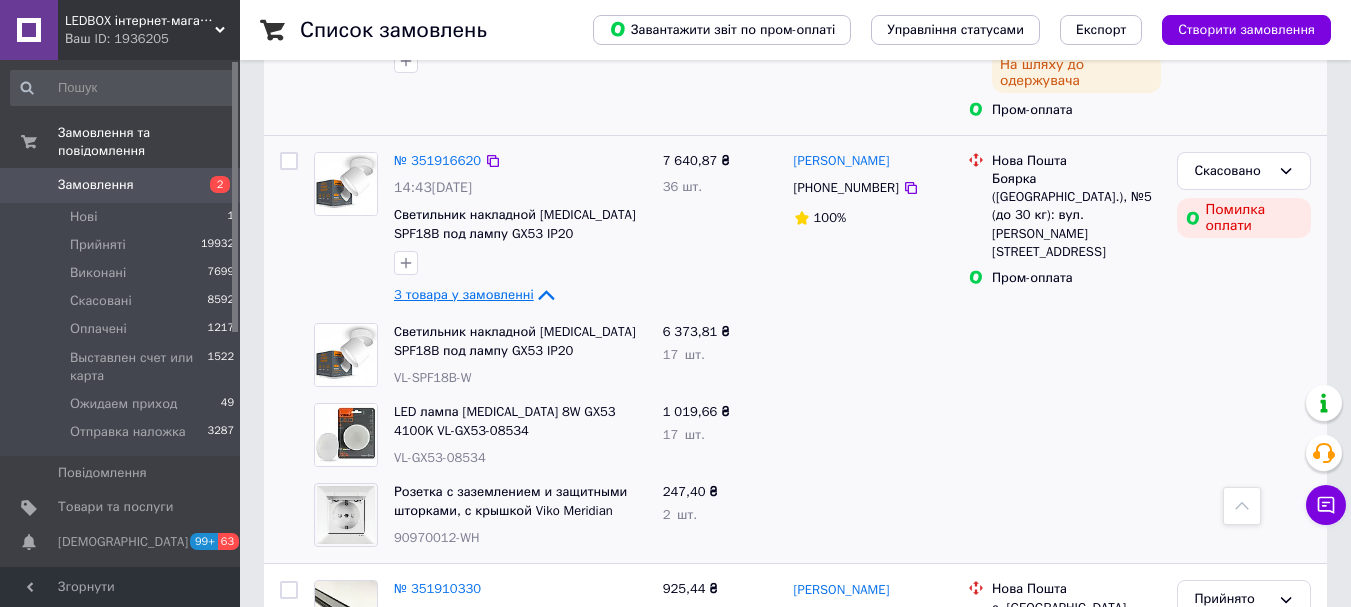 scroll, scrollTop: 1300, scrollLeft: 0, axis: vertical 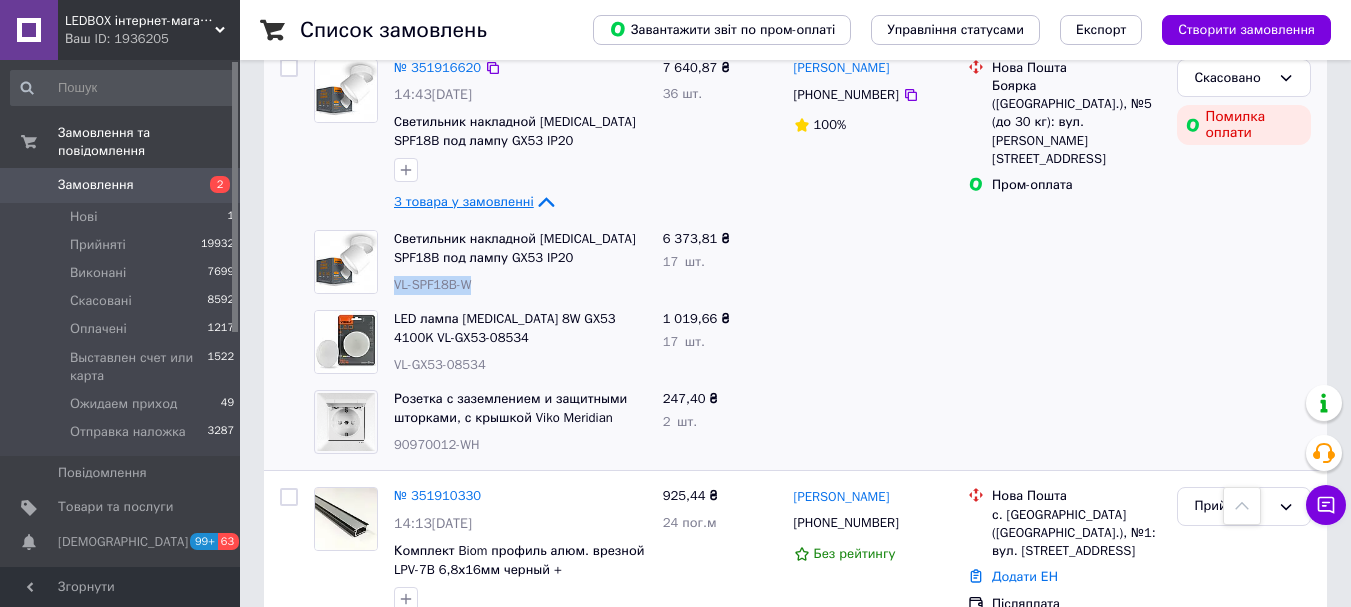 drag, startPoint x: 488, startPoint y: 290, endPoint x: 390, endPoint y: 289, distance: 98.005104 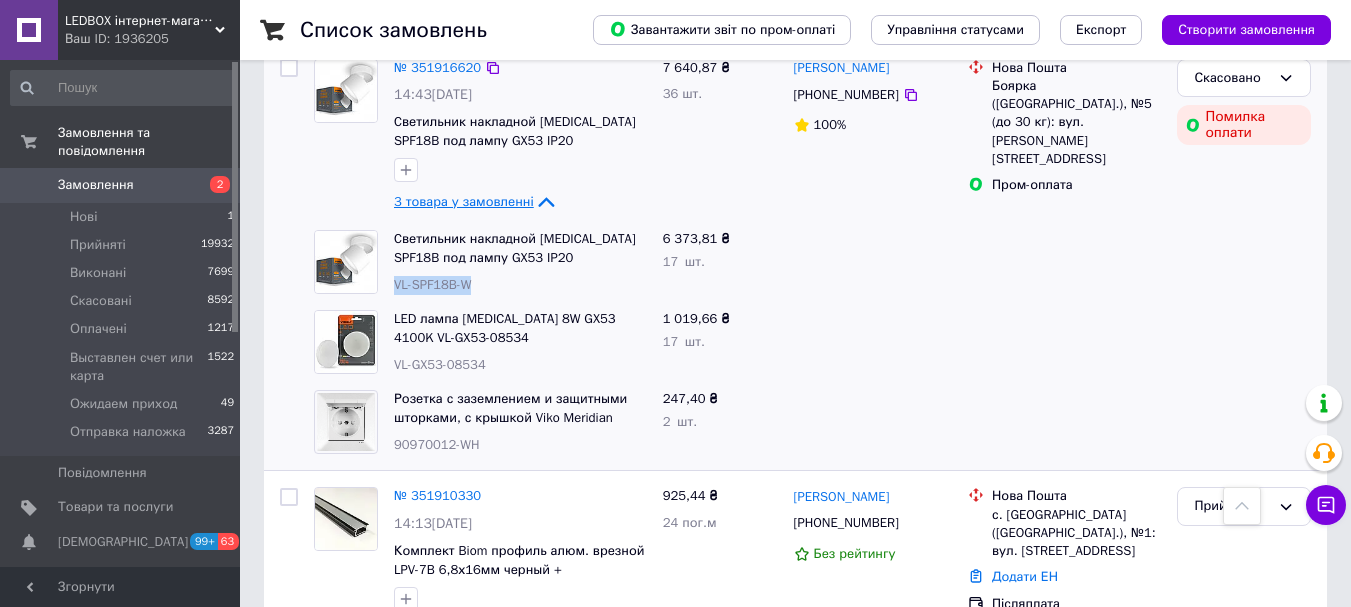 click on "Замовлення" at bounding box center [121, 185] 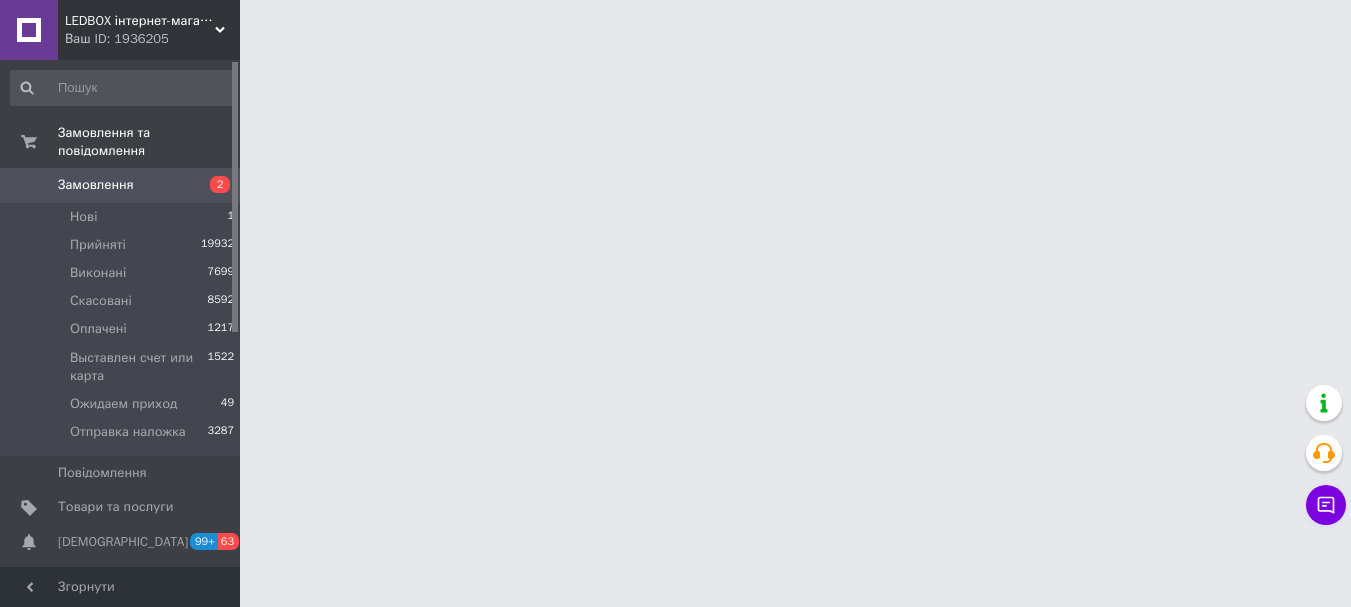 scroll, scrollTop: 0, scrollLeft: 0, axis: both 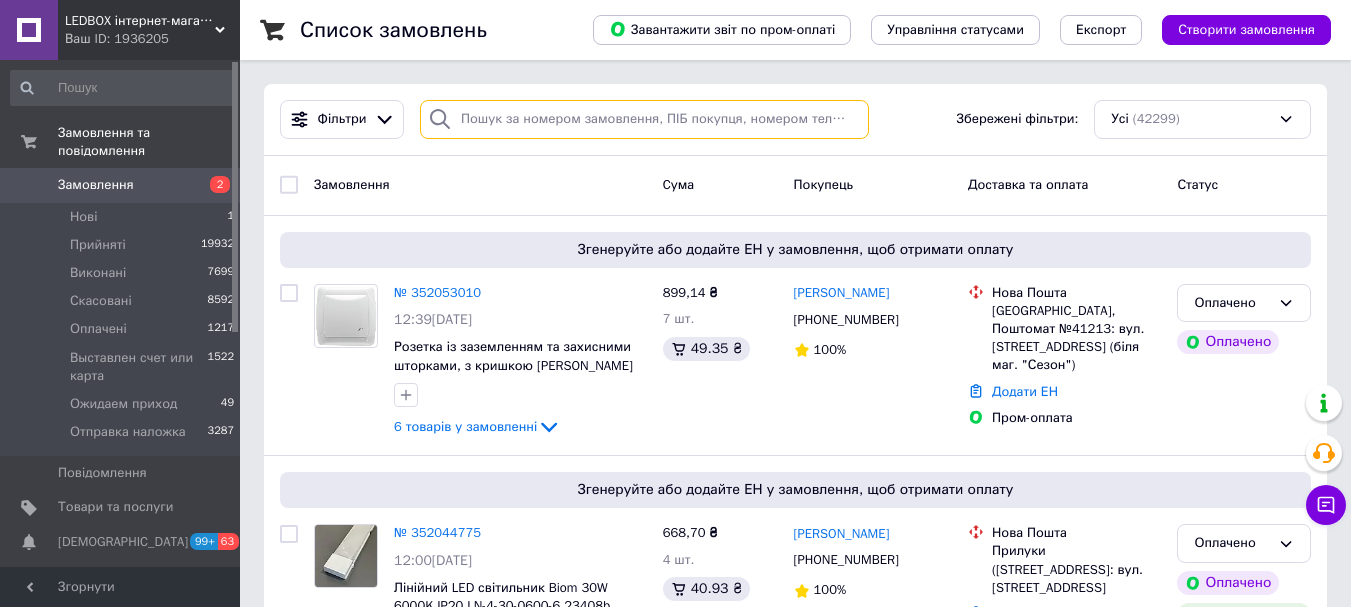 click at bounding box center [644, 119] 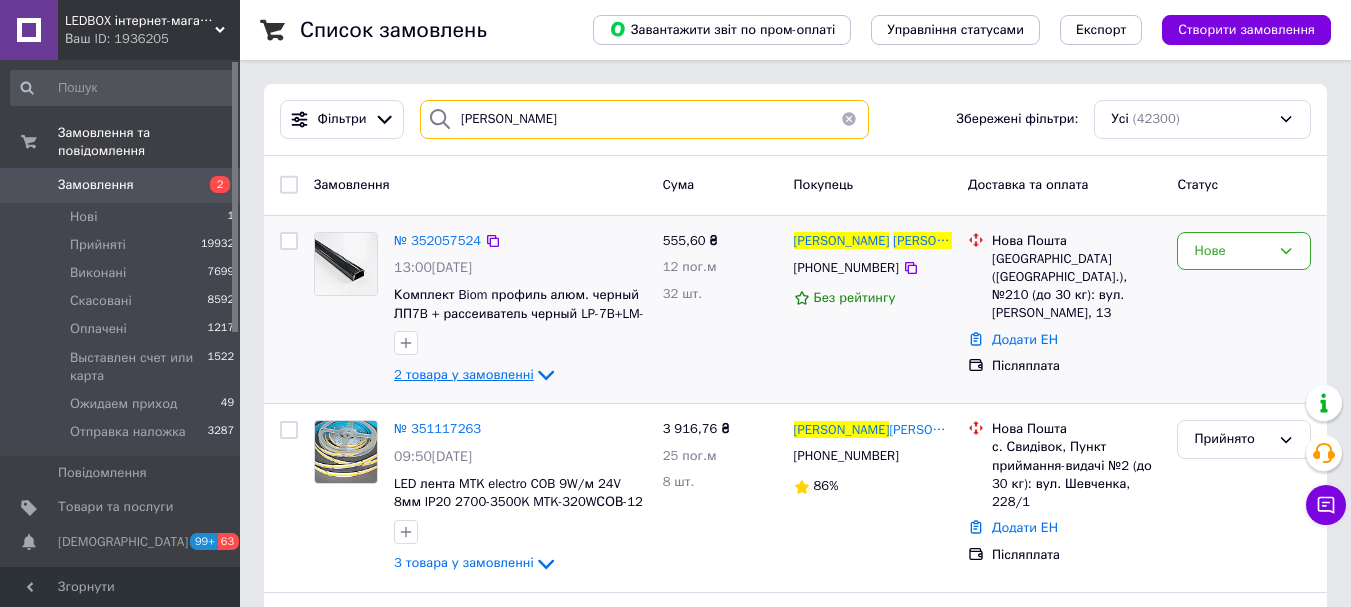 type on "[PERSON_NAME]" 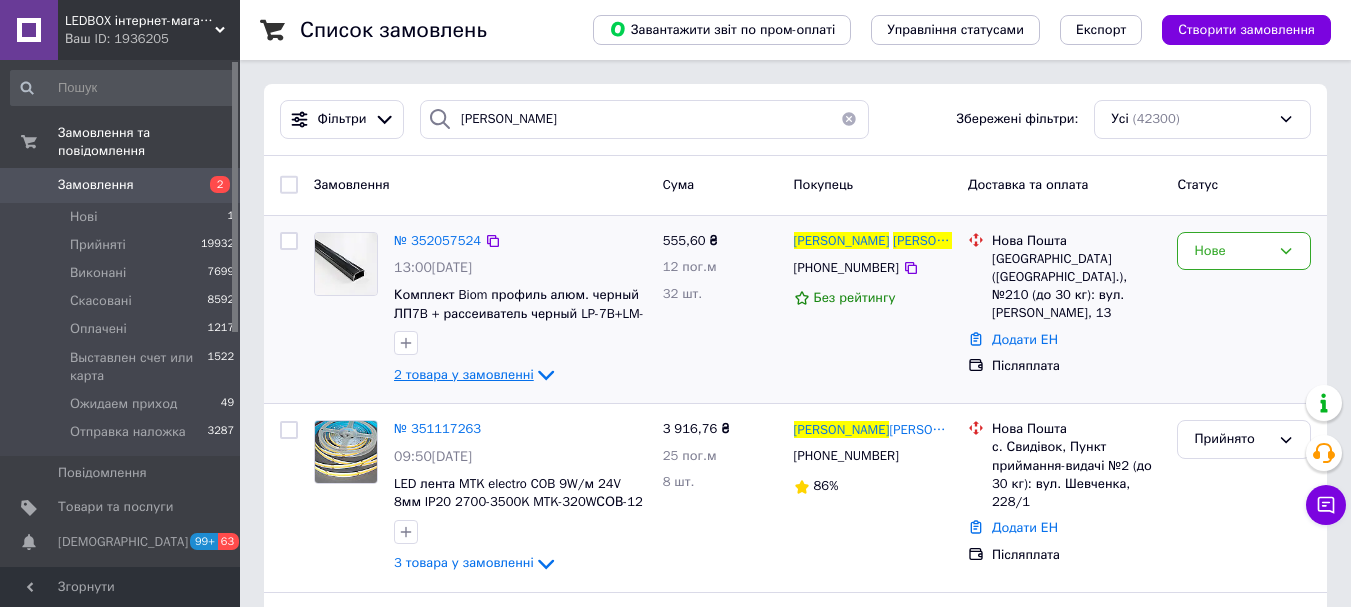 click 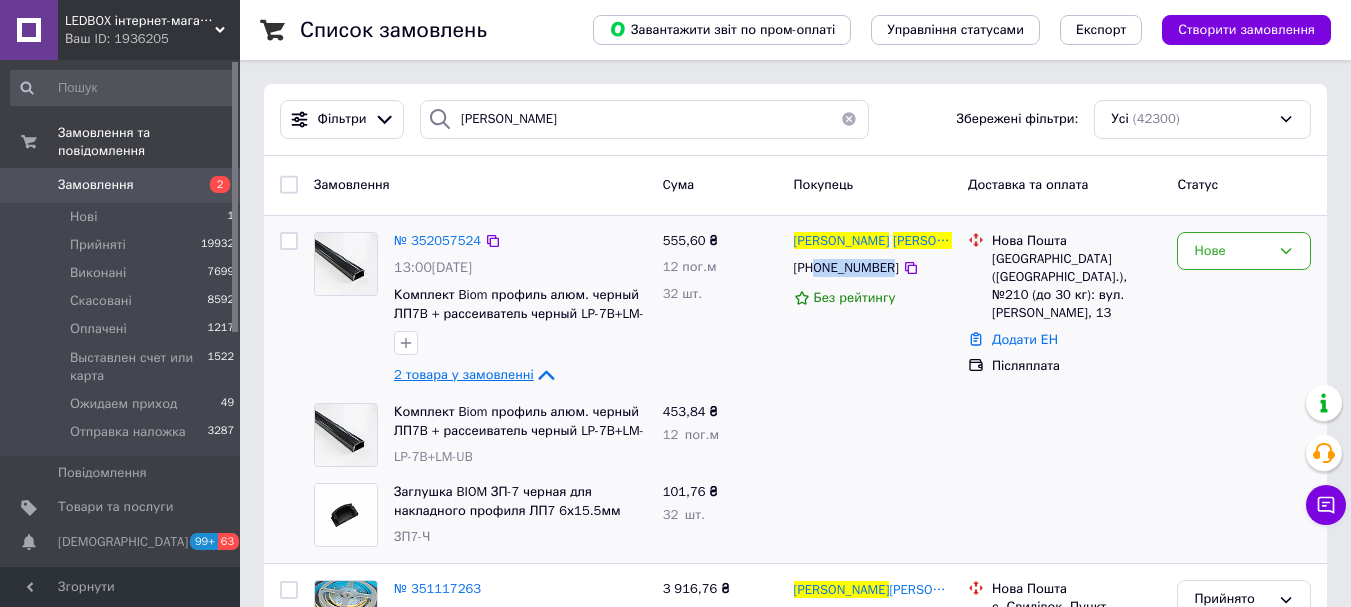 drag, startPoint x: 816, startPoint y: 265, endPoint x: 885, endPoint y: 265, distance: 69 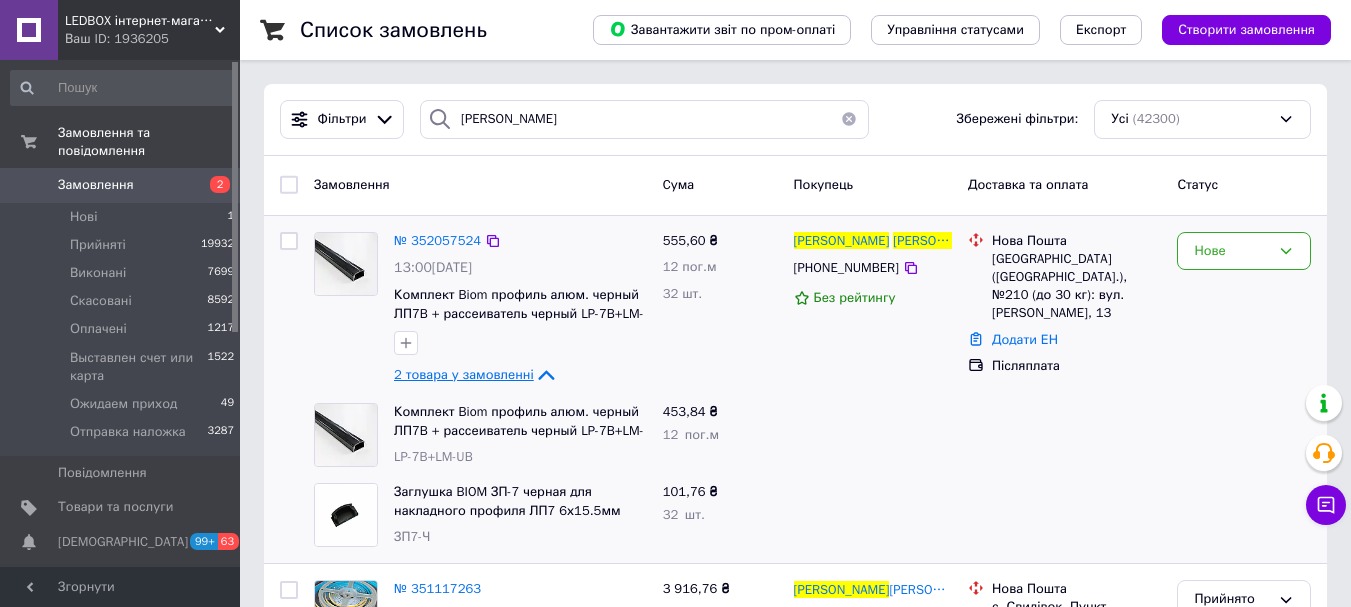 click on "[PERSON_NAME] [PHONE_NUMBER] Без рейтингу" at bounding box center [873, 310] 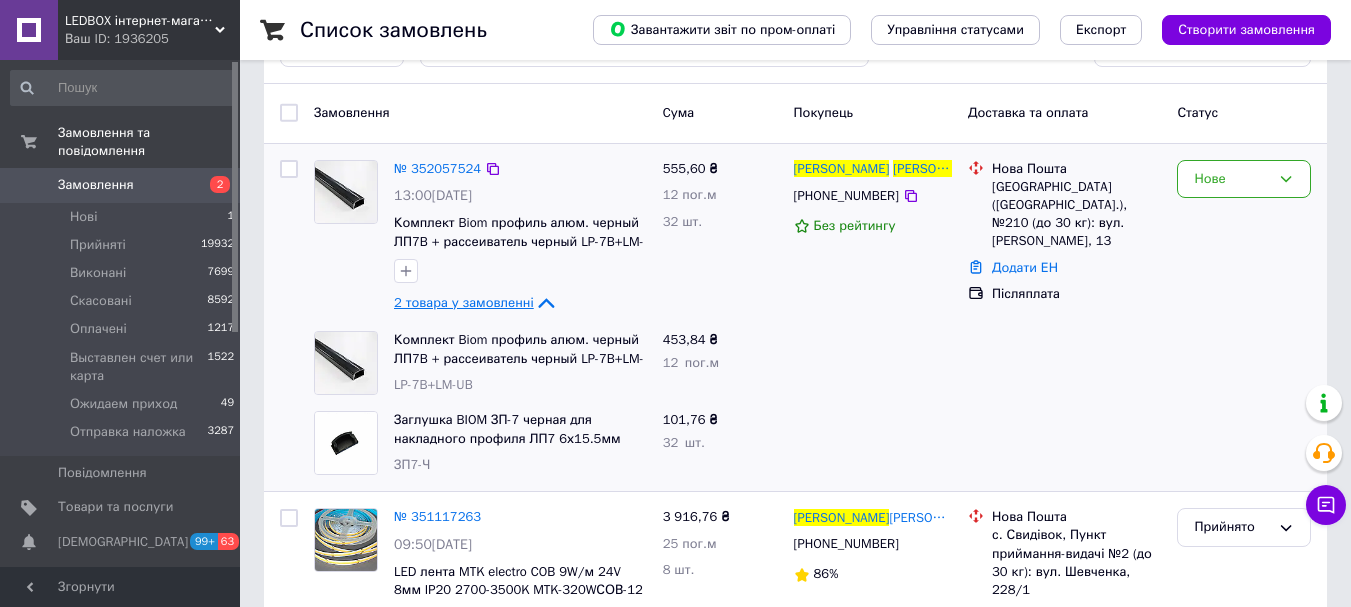 scroll, scrollTop: 100, scrollLeft: 0, axis: vertical 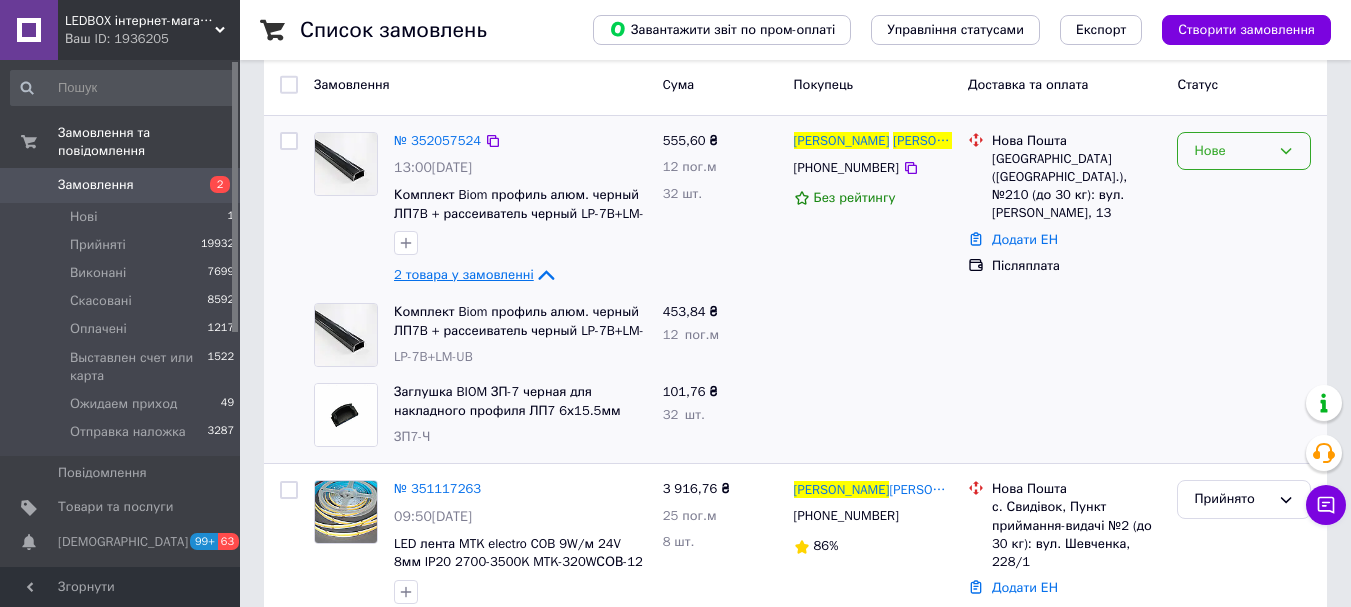 click on "Нове" at bounding box center [1232, 151] 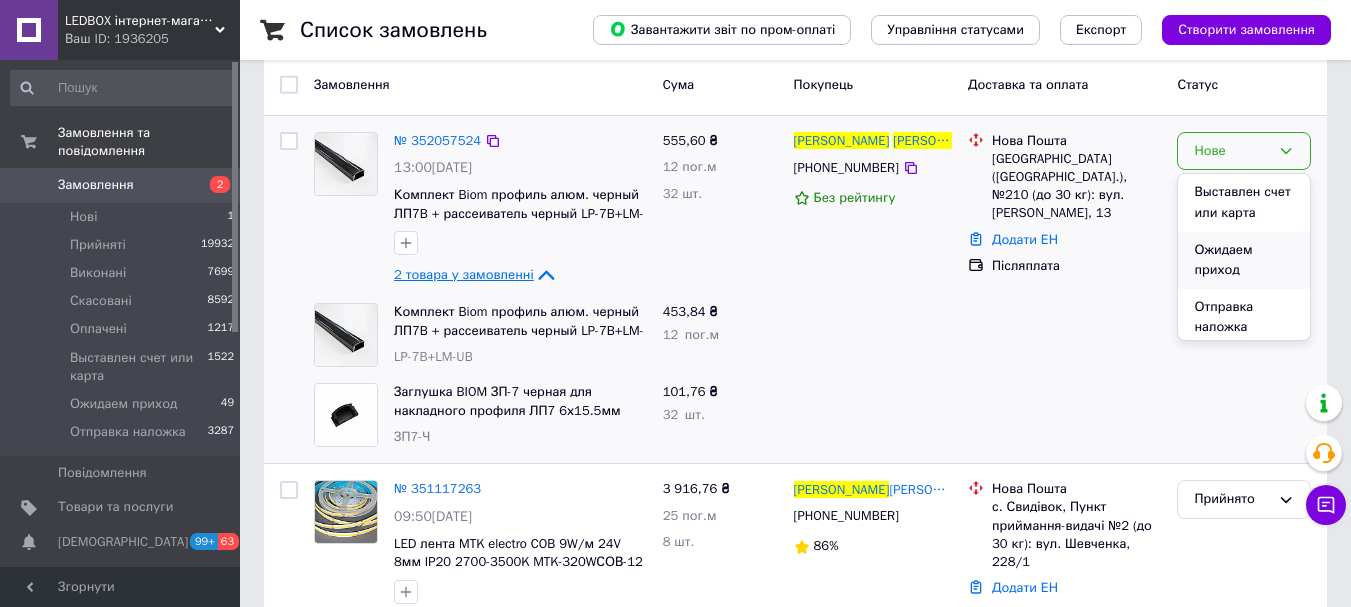 scroll, scrollTop: 152, scrollLeft: 0, axis: vertical 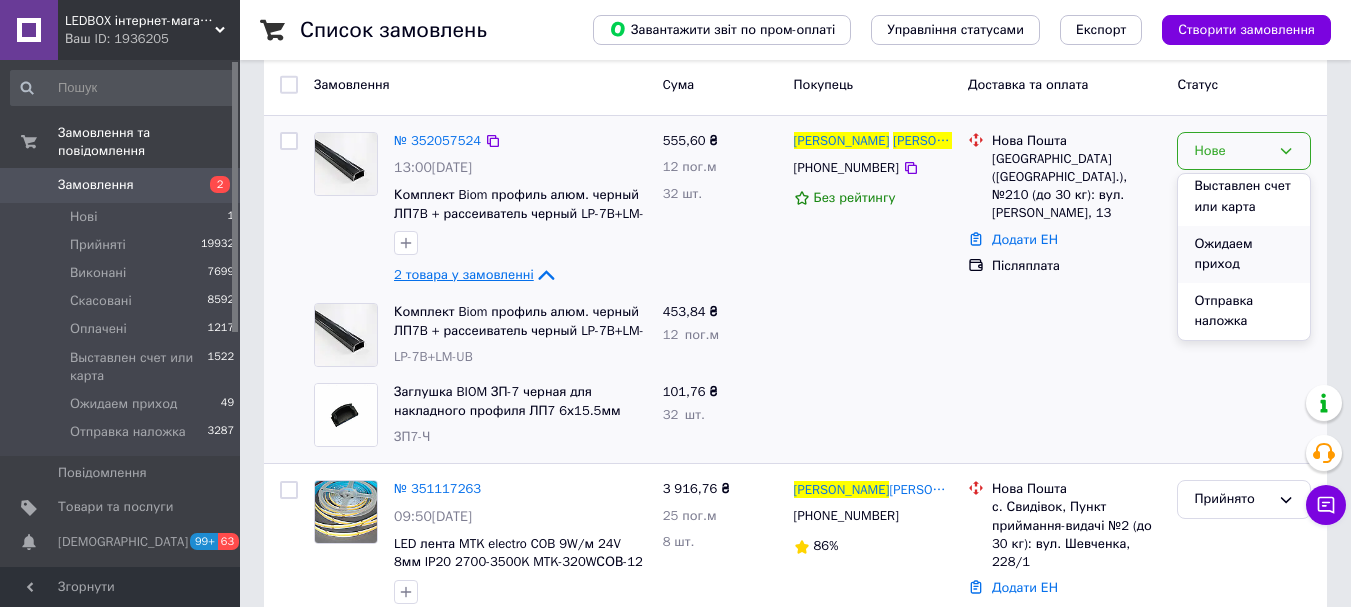 click on "Отправка наложка" at bounding box center [1244, 311] 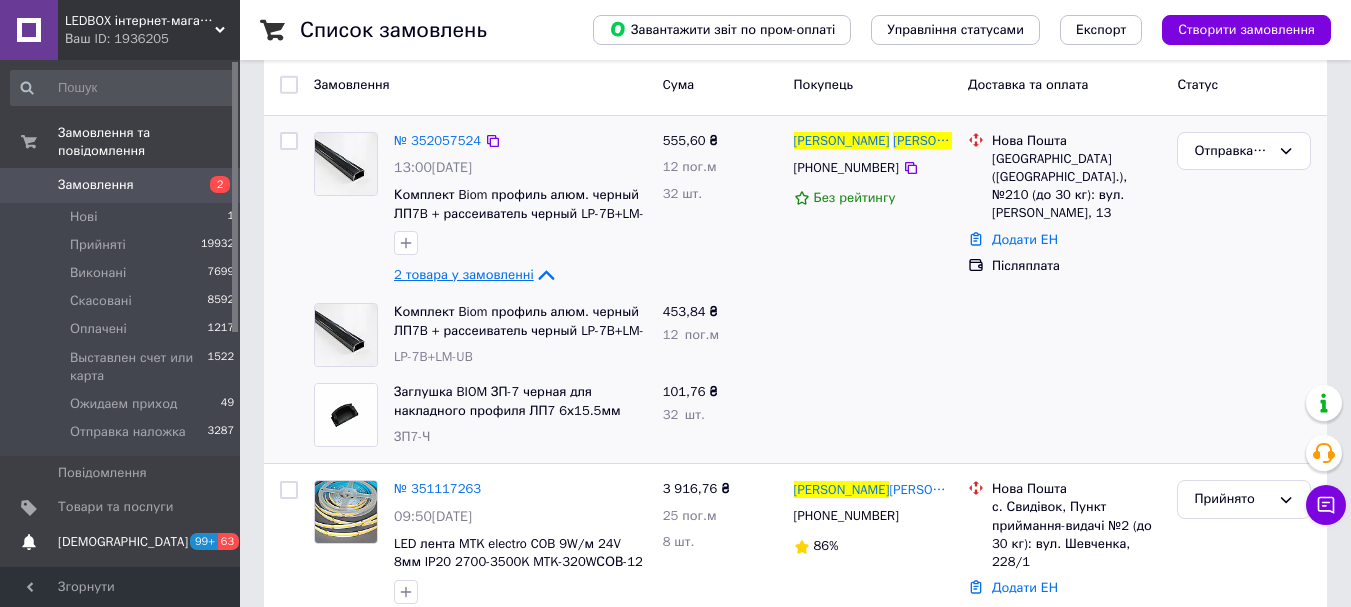 click on "[DEMOGRAPHIC_DATA]" at bounding box center (123, 542) 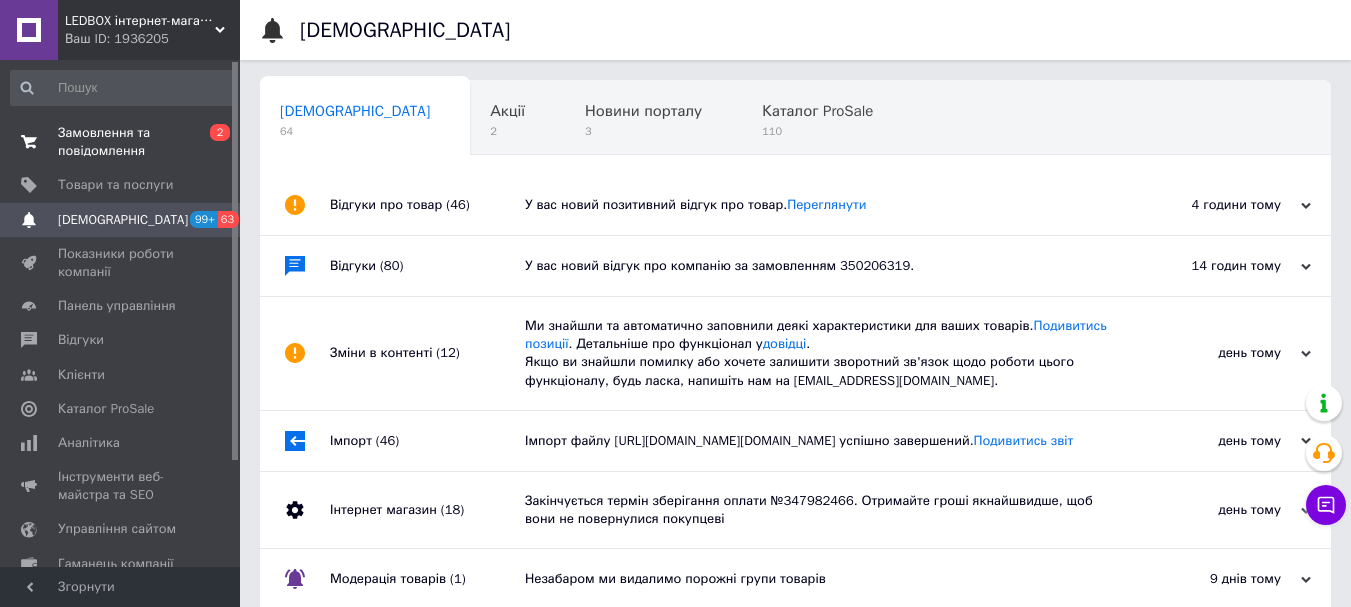 click on "Замовлення та повідомлення" at bounding box center [121, 142] 